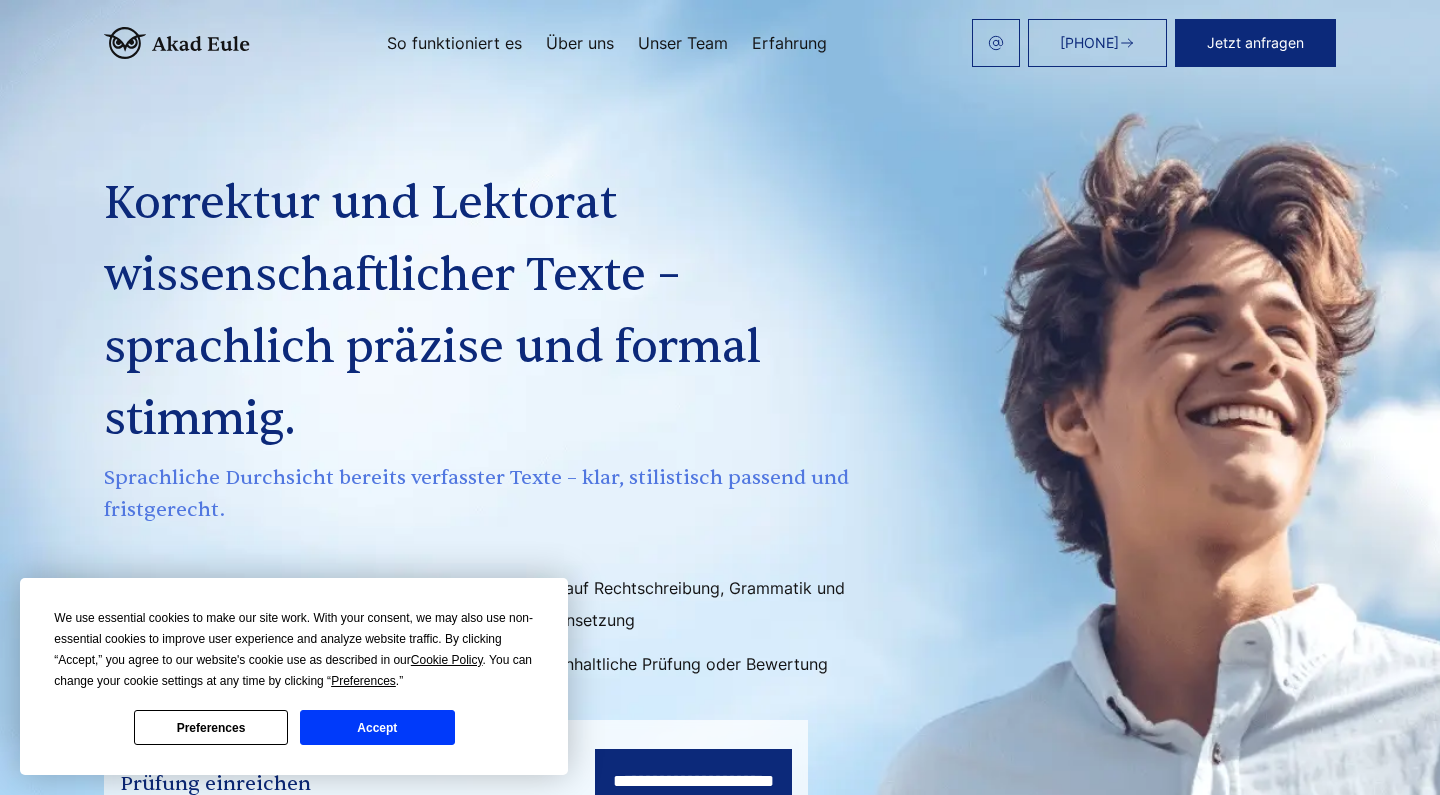 scroll, scrollTop: 0, scrollLeft: 0, axis: both 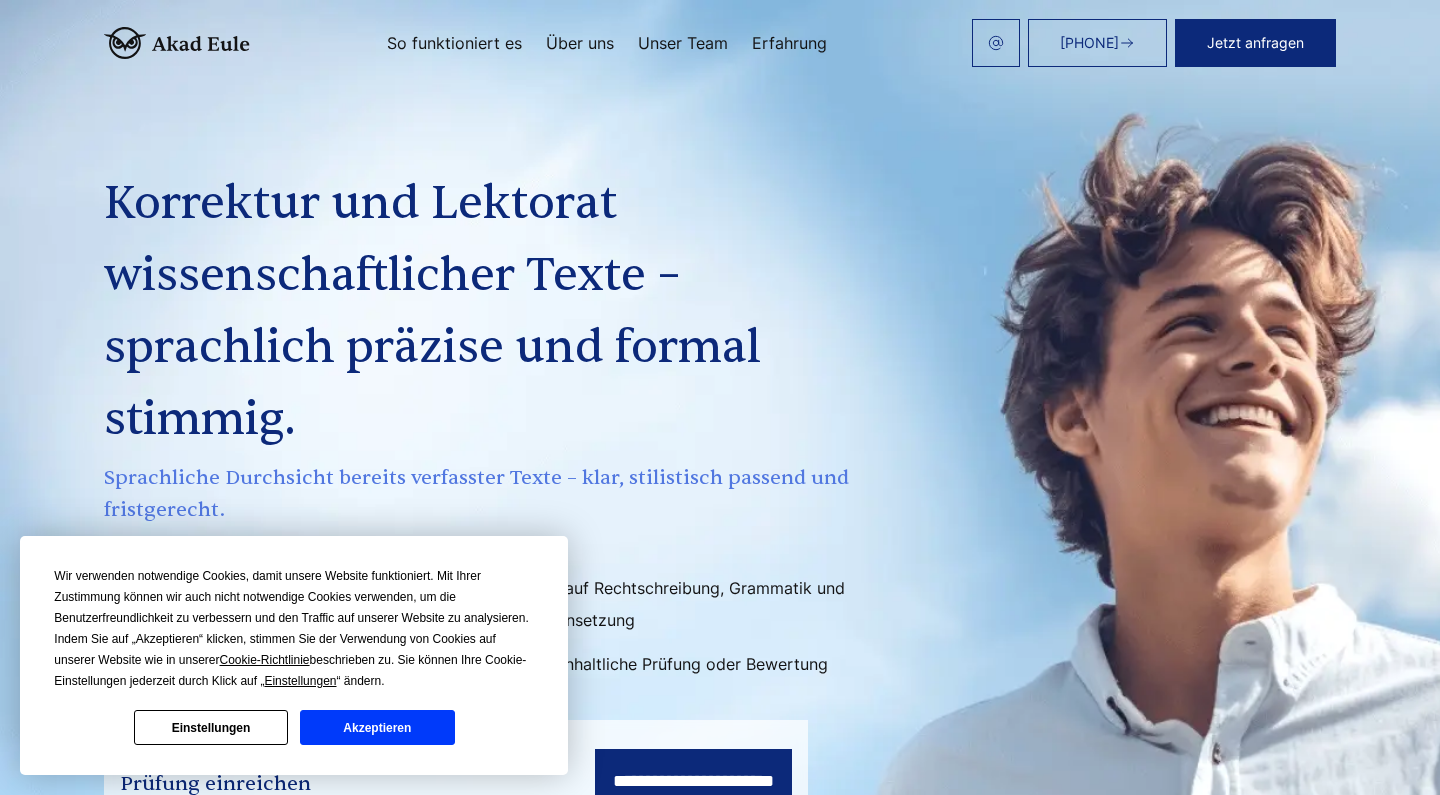 click on "Über uns" at bounding box center (580, 43) 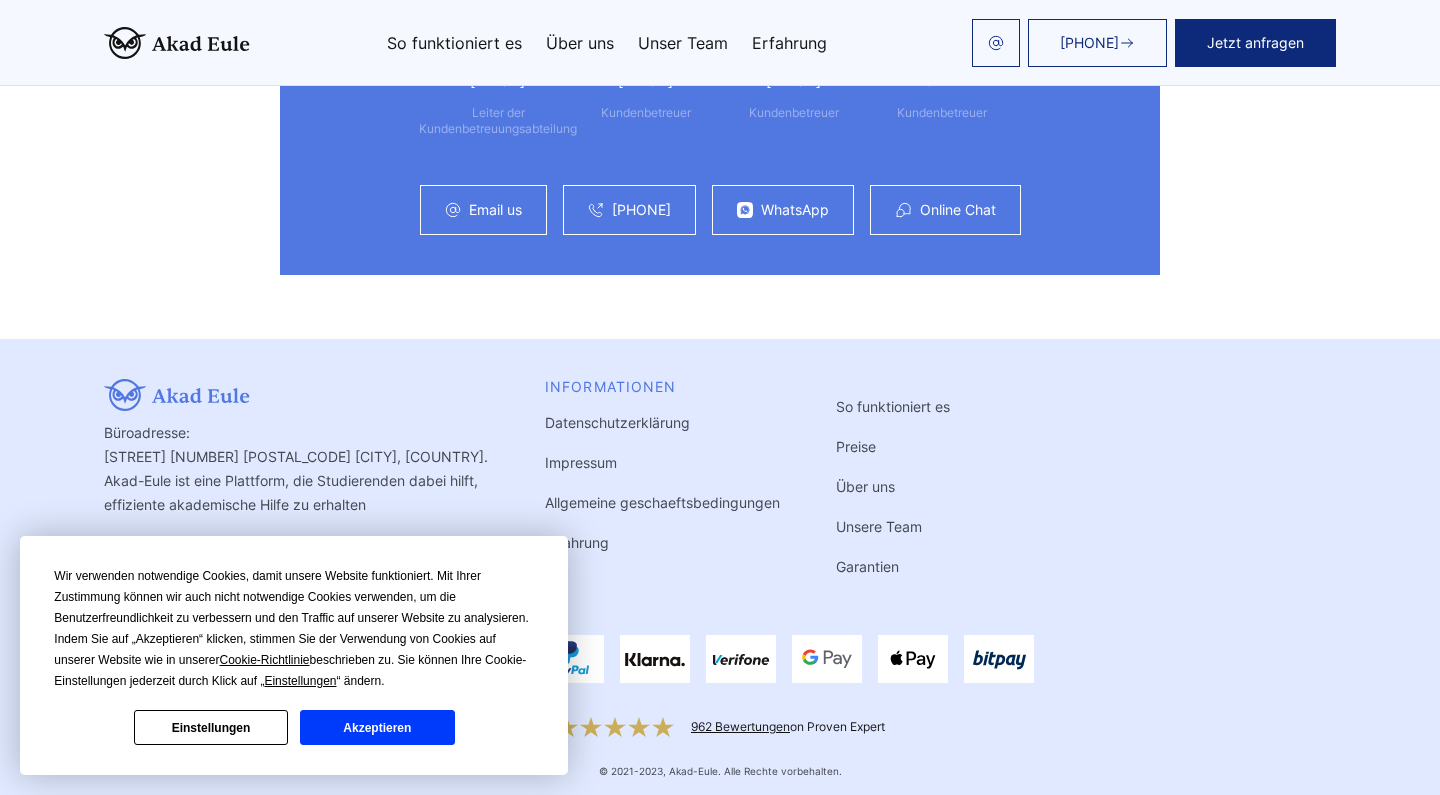 scroll, scrollTop: 5475, scrollLeft: 0, axis: vertical 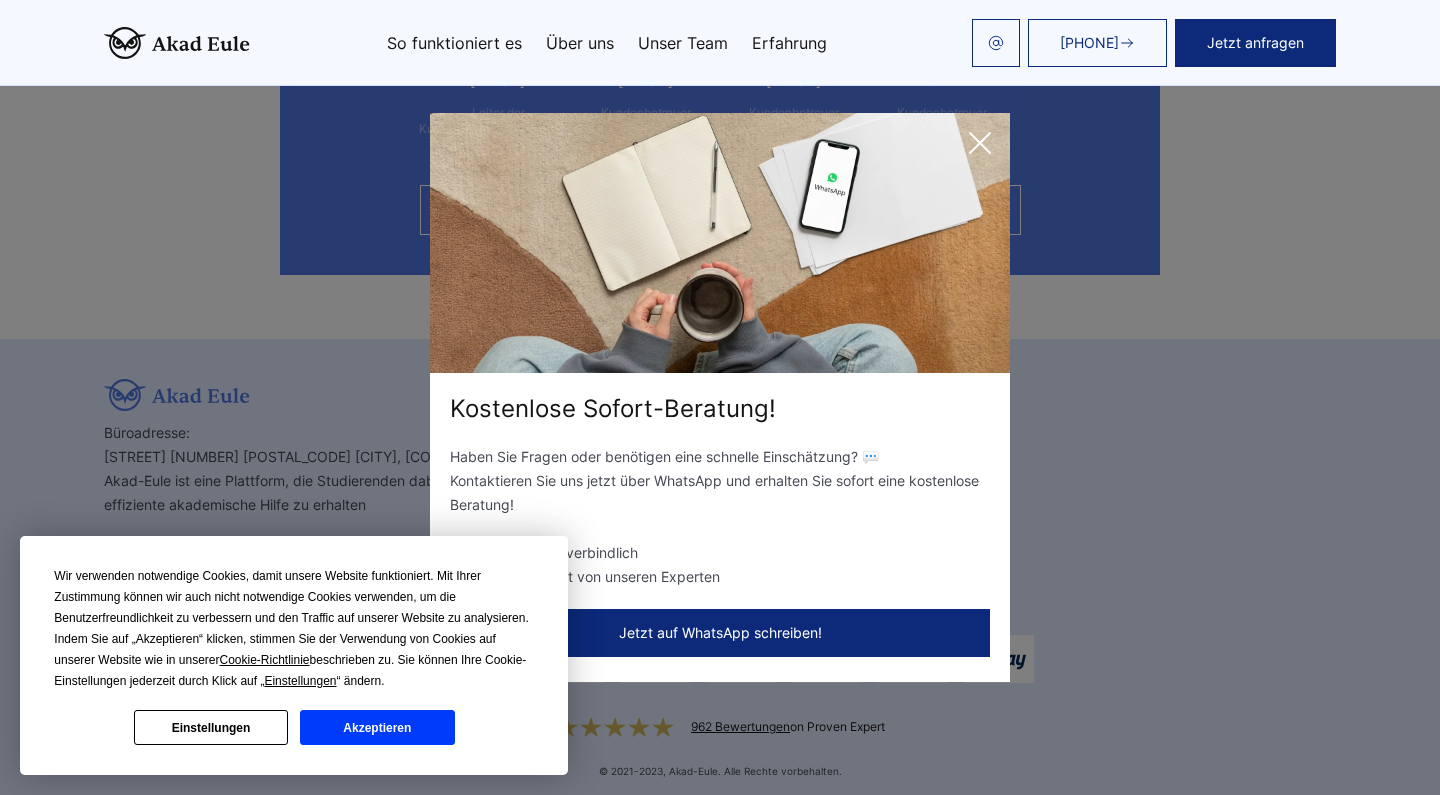 click 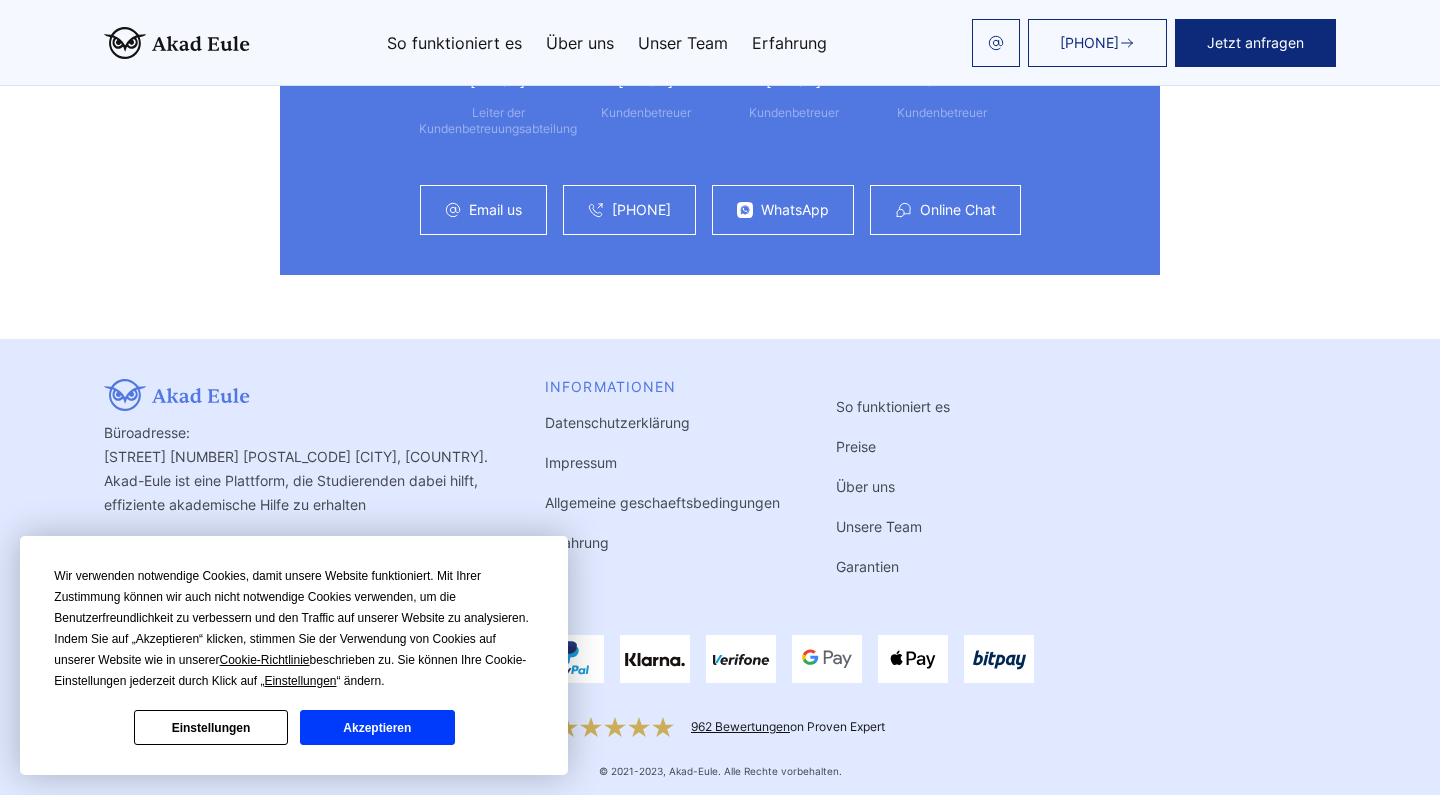 scroll, scrollTop: 5475, scrollLeft: 0, axis: vertical 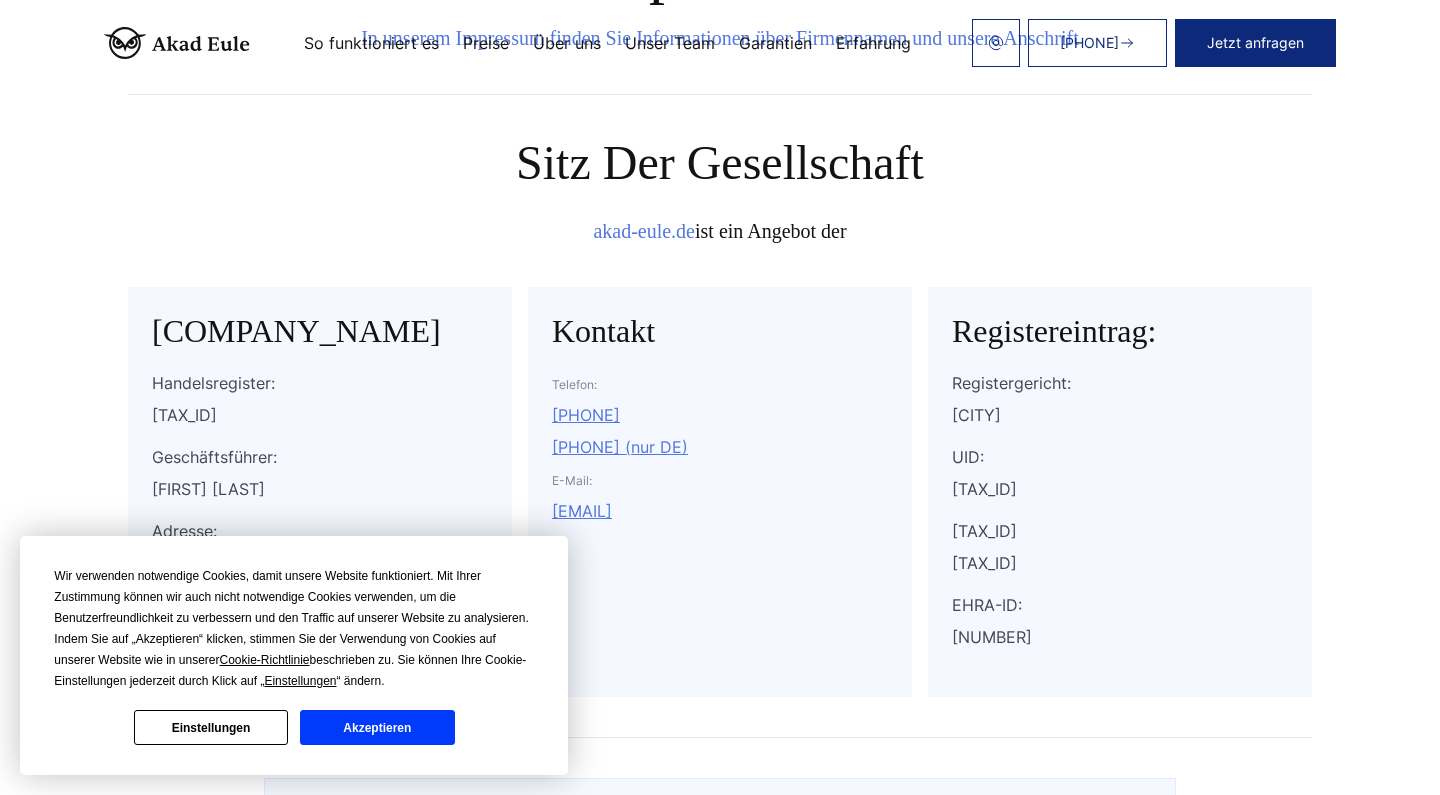 drag, startPoint x: 153, startPoint y: 327, endPoint x: 424, endPoint y: 370, distance: 274.39023 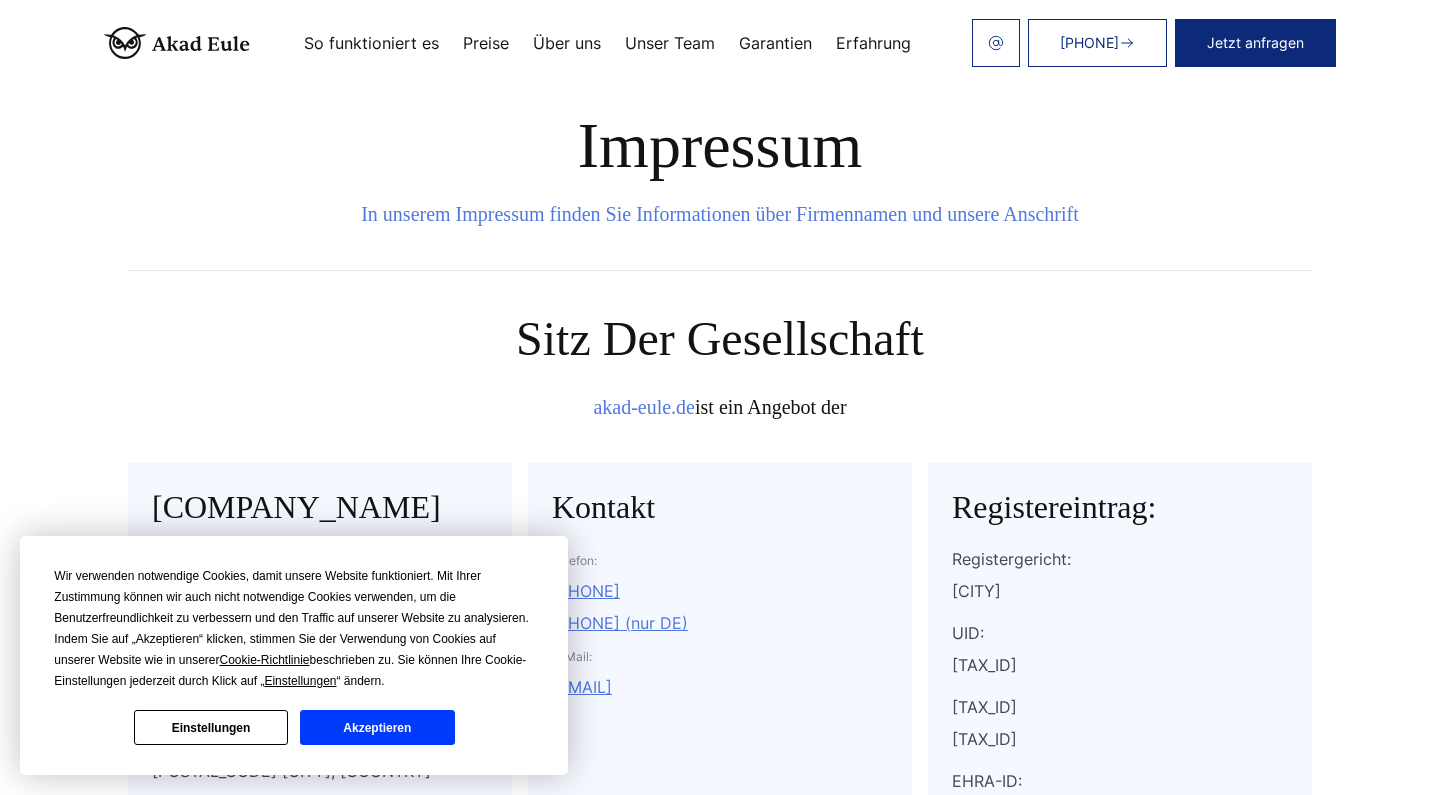 scroll, scrollTop: 0, scrollLeft: 0, axis: both 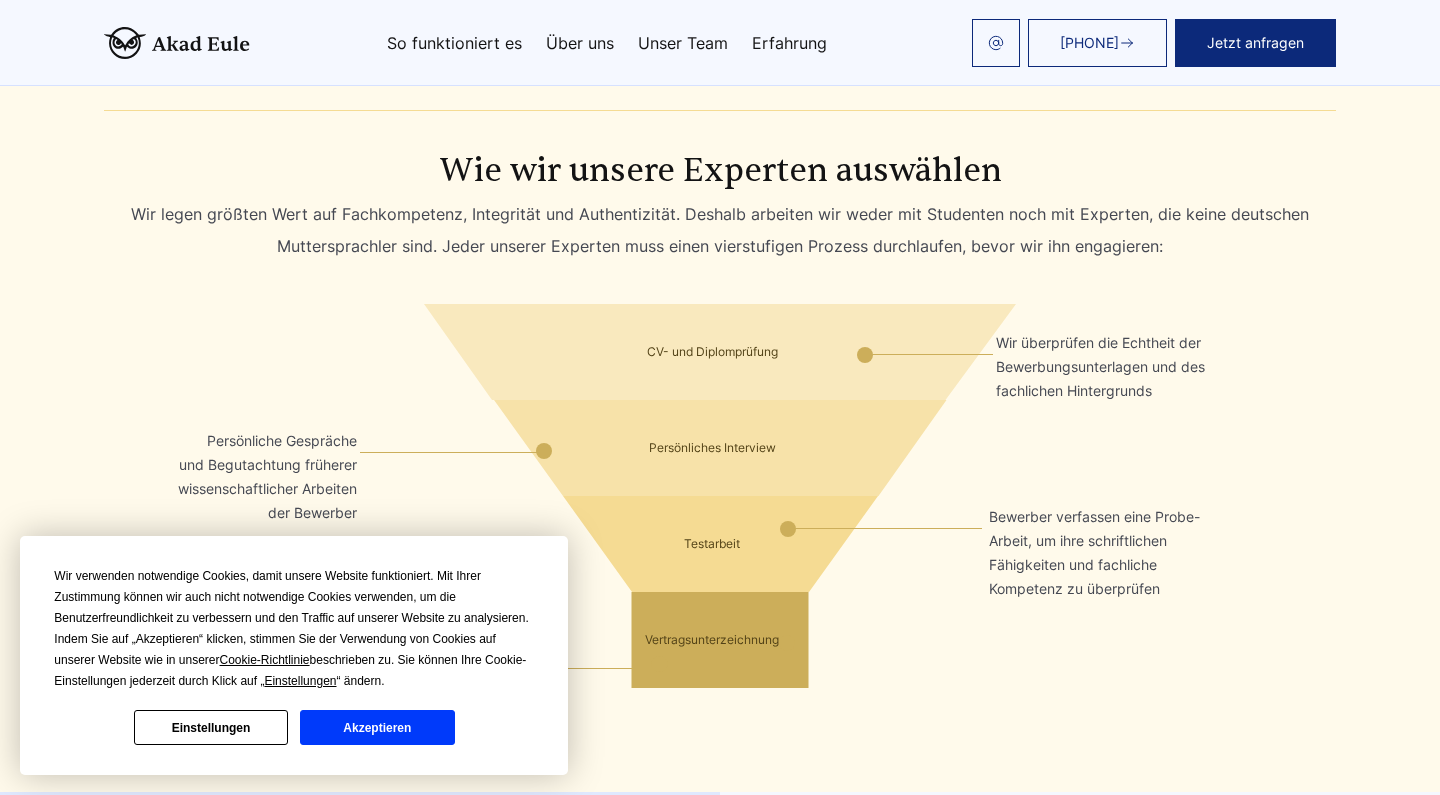 click on "Über uns" at bounding box center [580, 43] 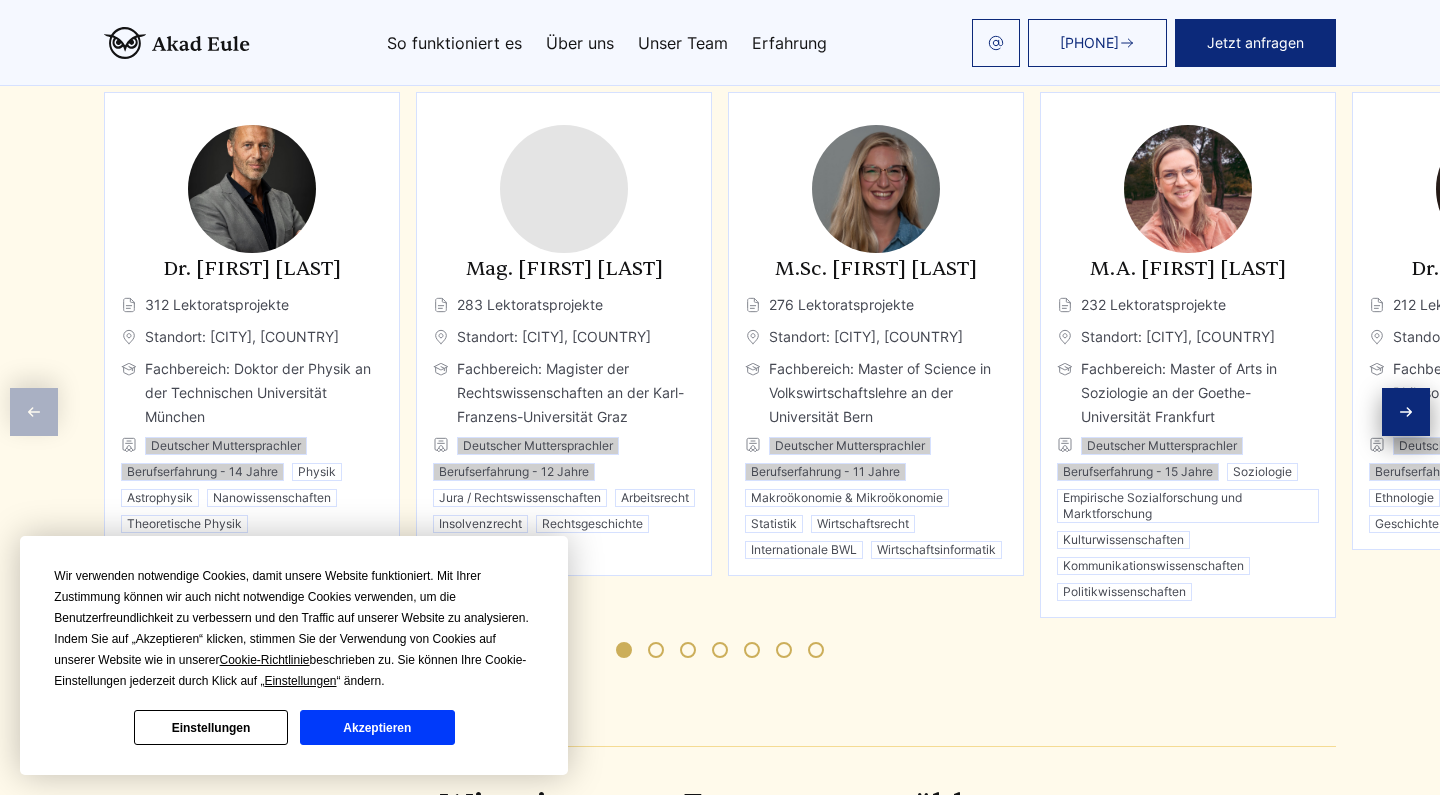 scroll, scrollTop: 3196, scrollLeft: 0, axis: vertical 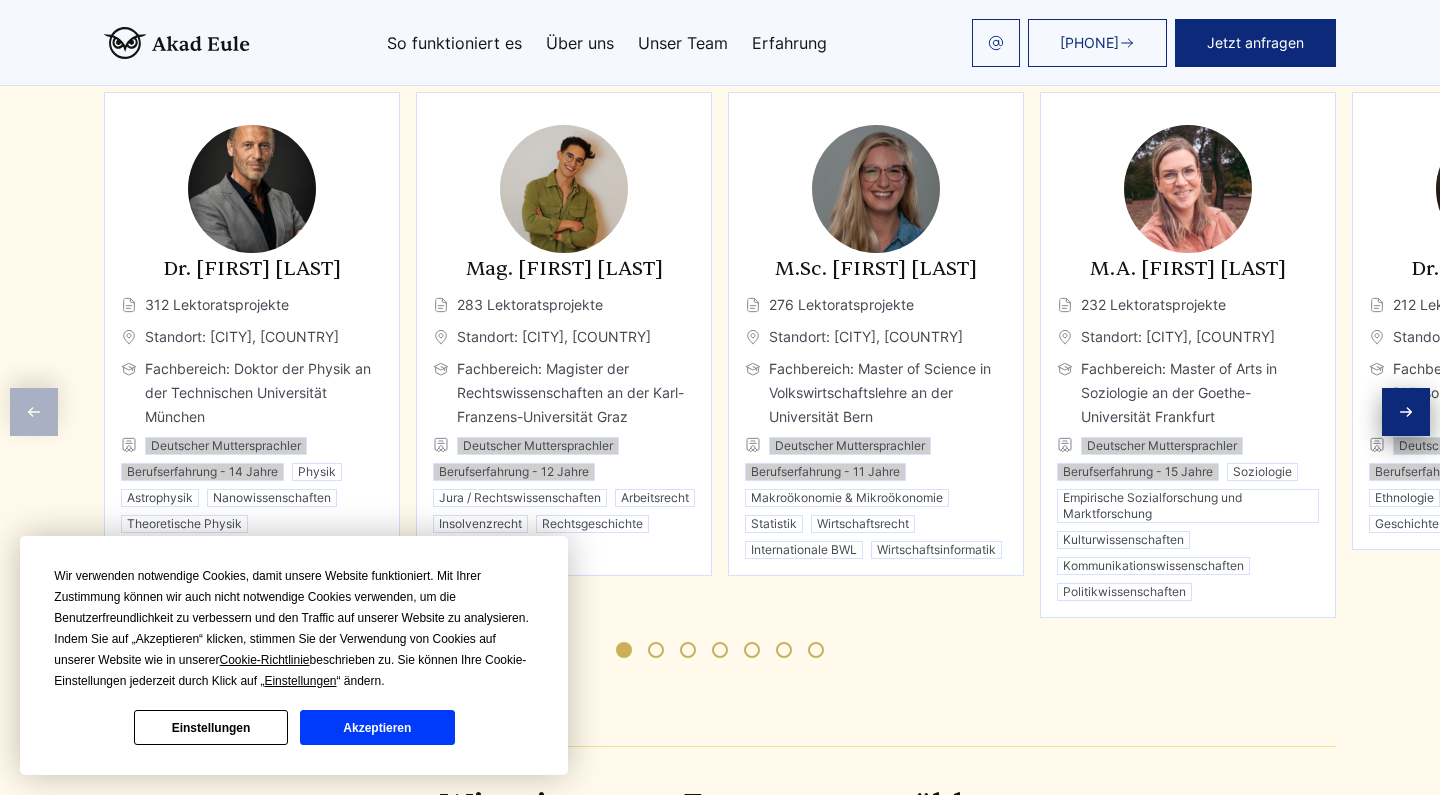 click 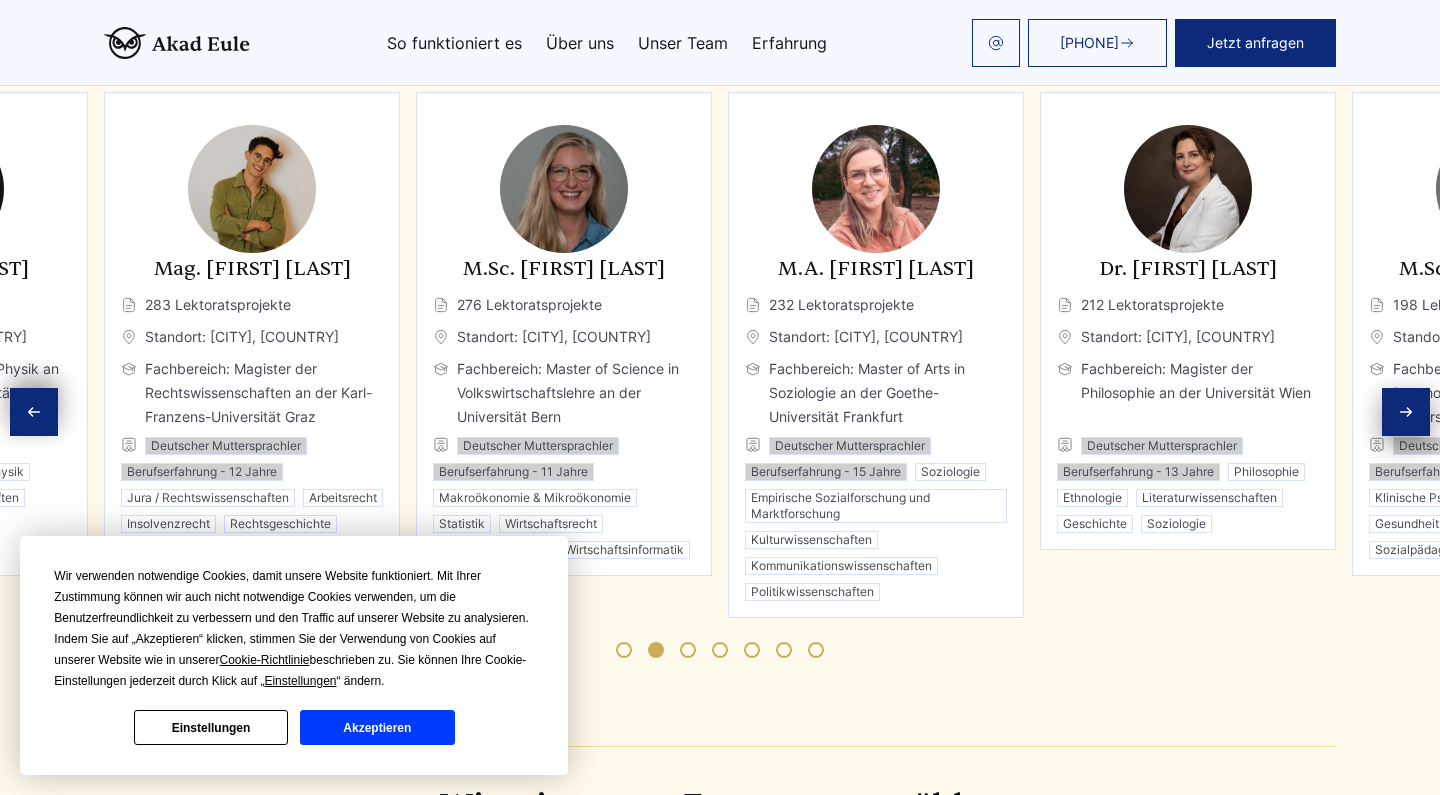 click 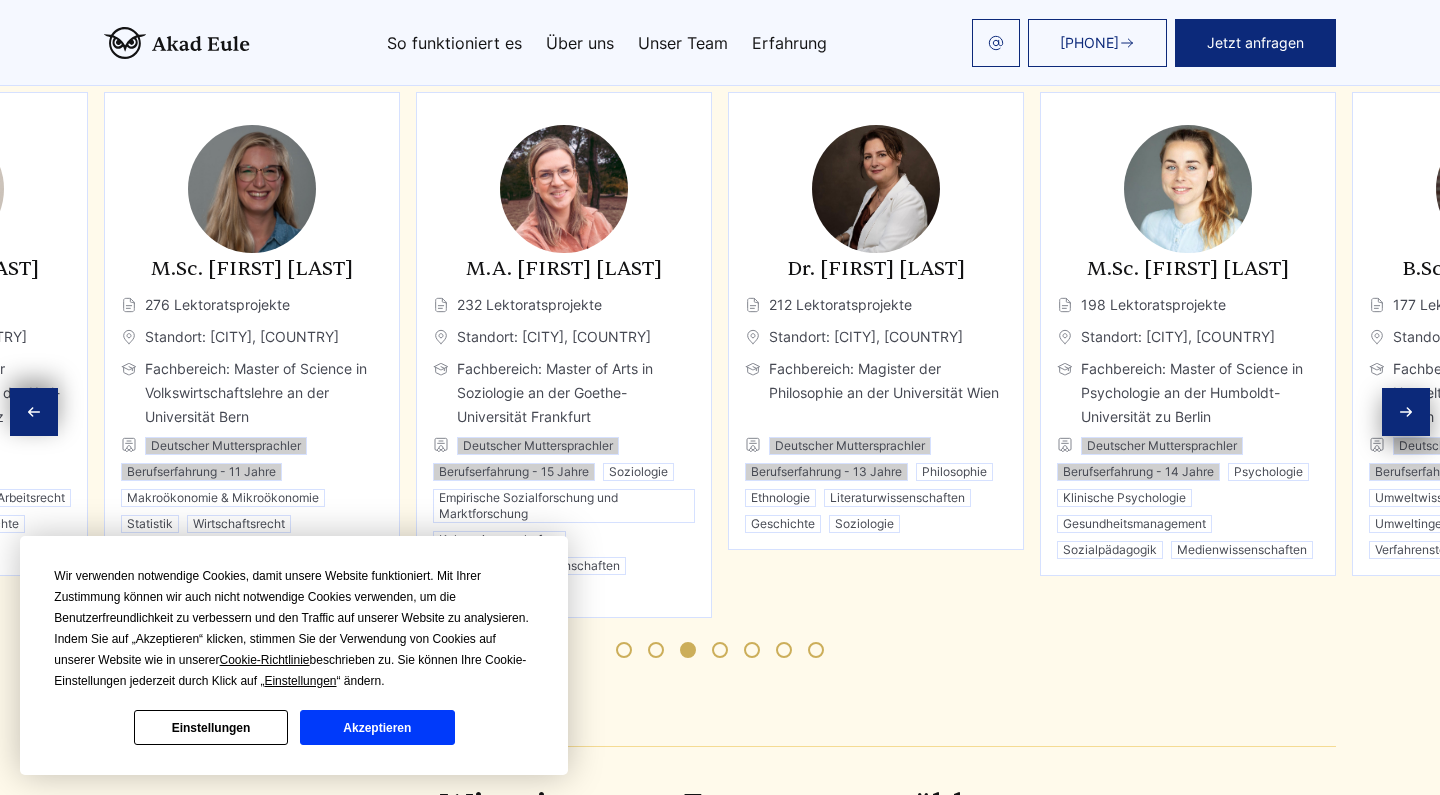 click 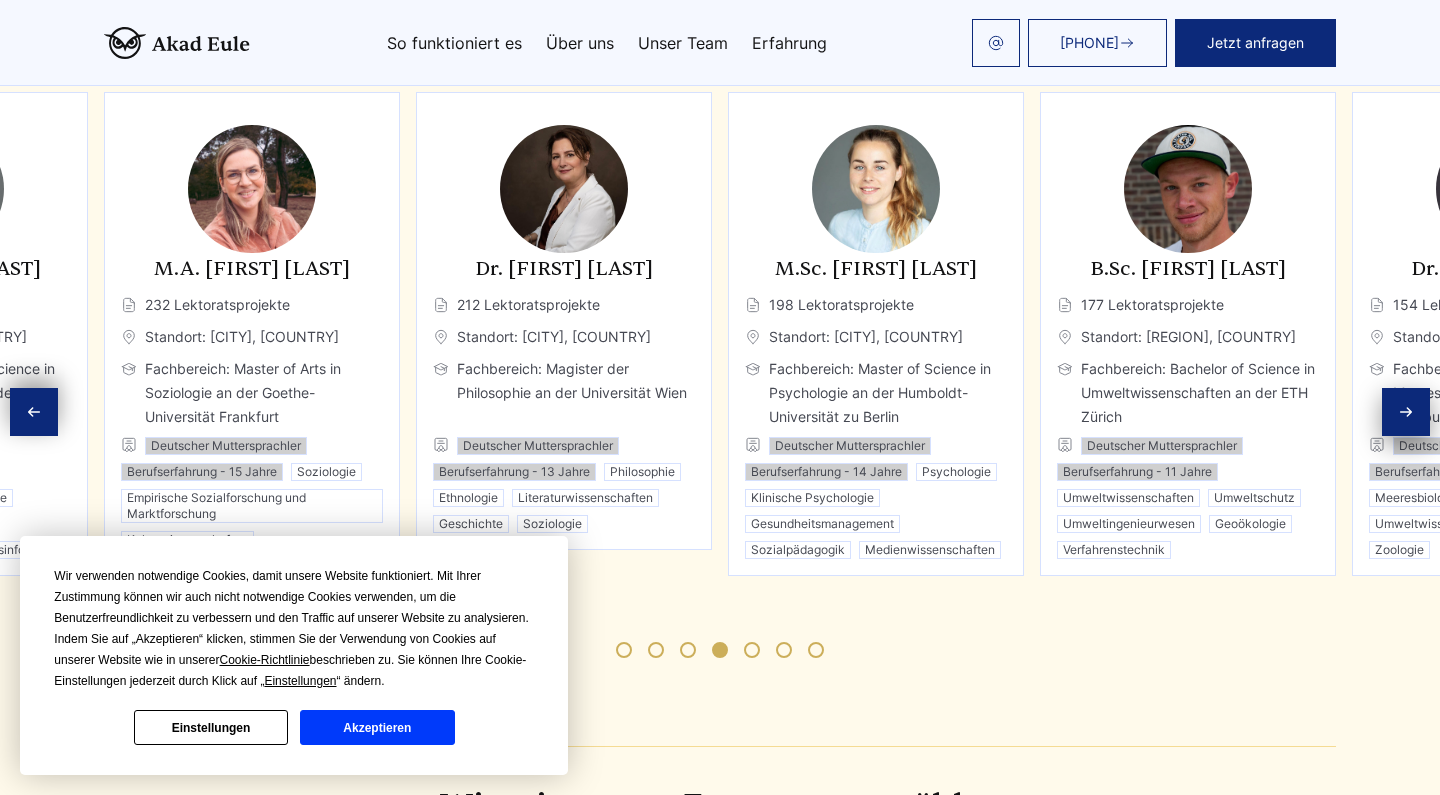 click 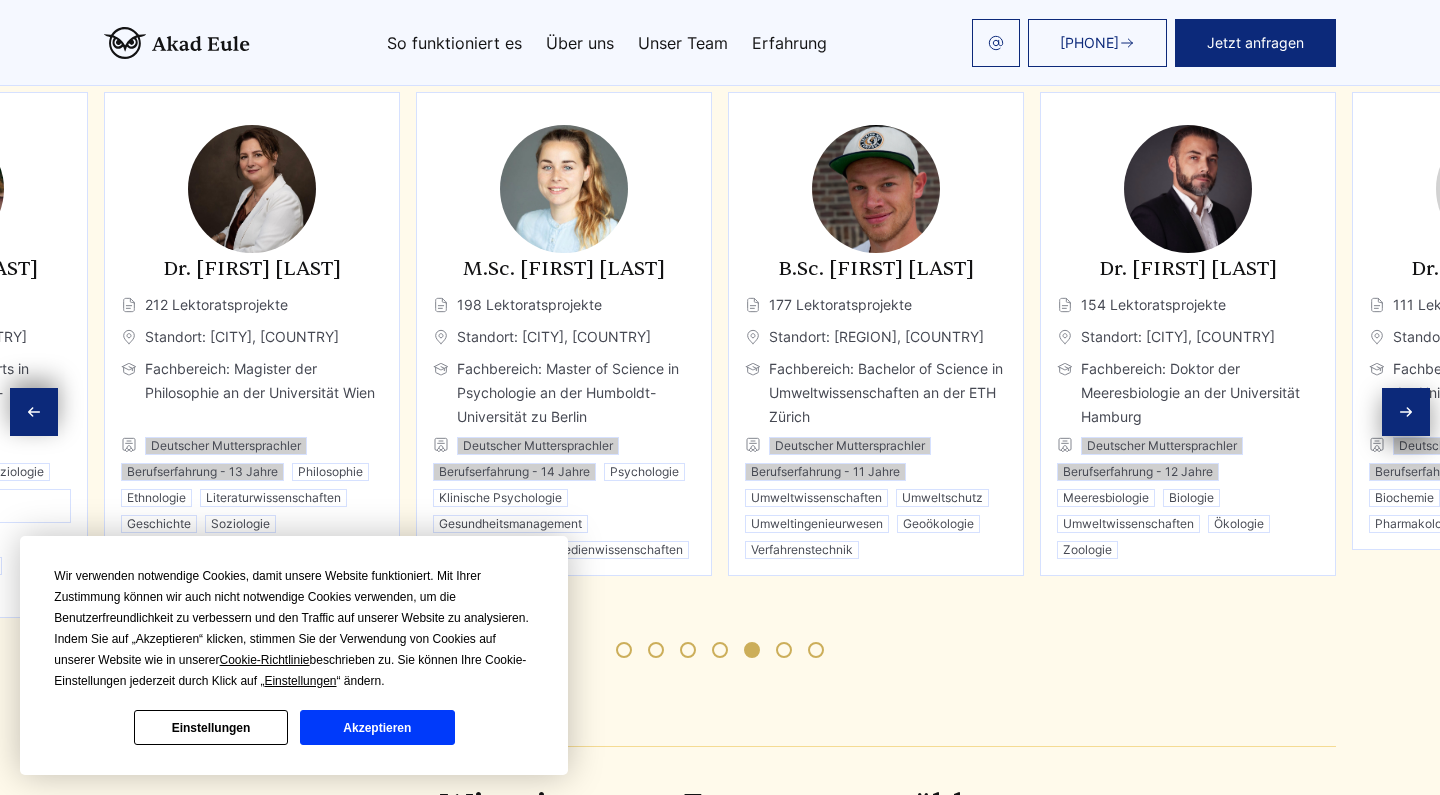 click 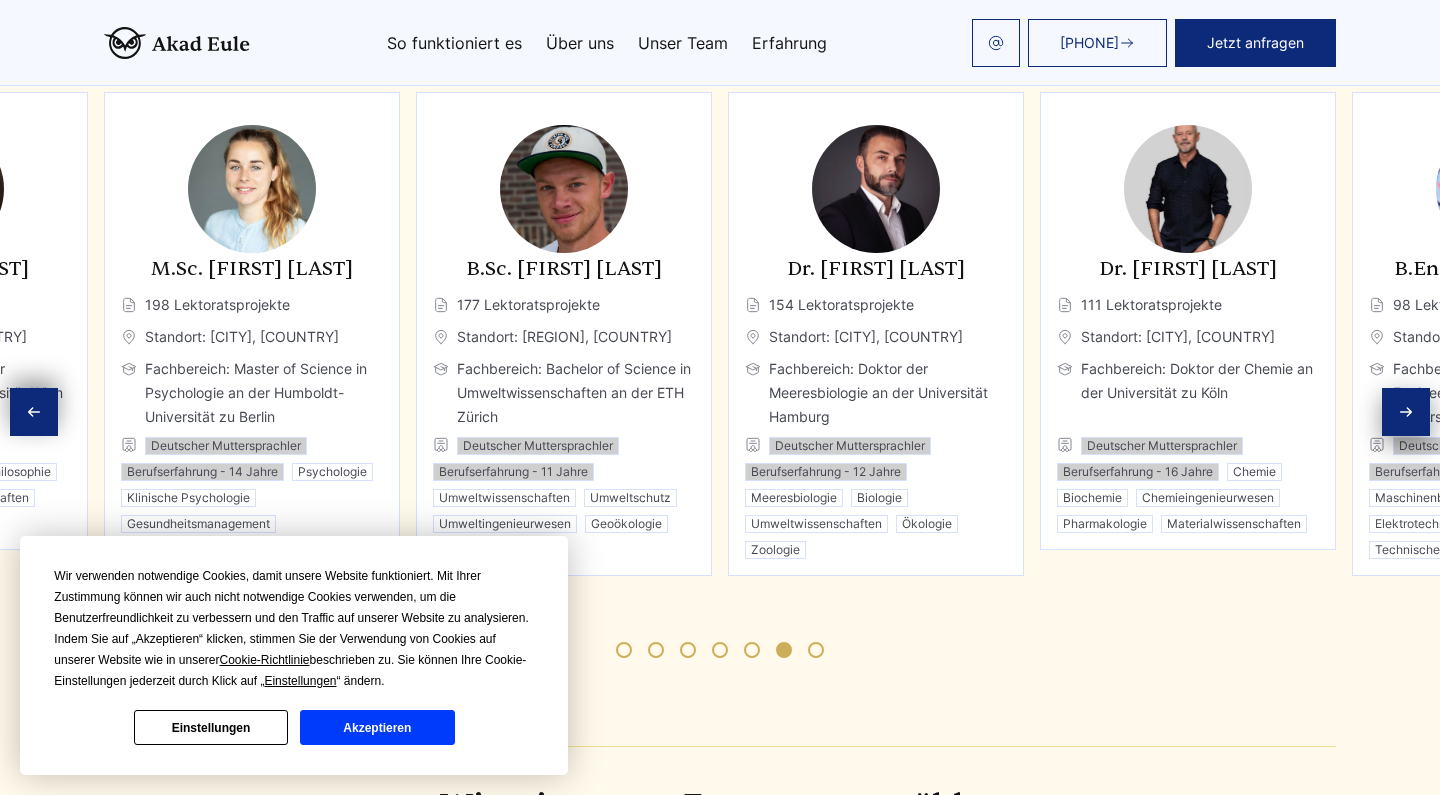 click 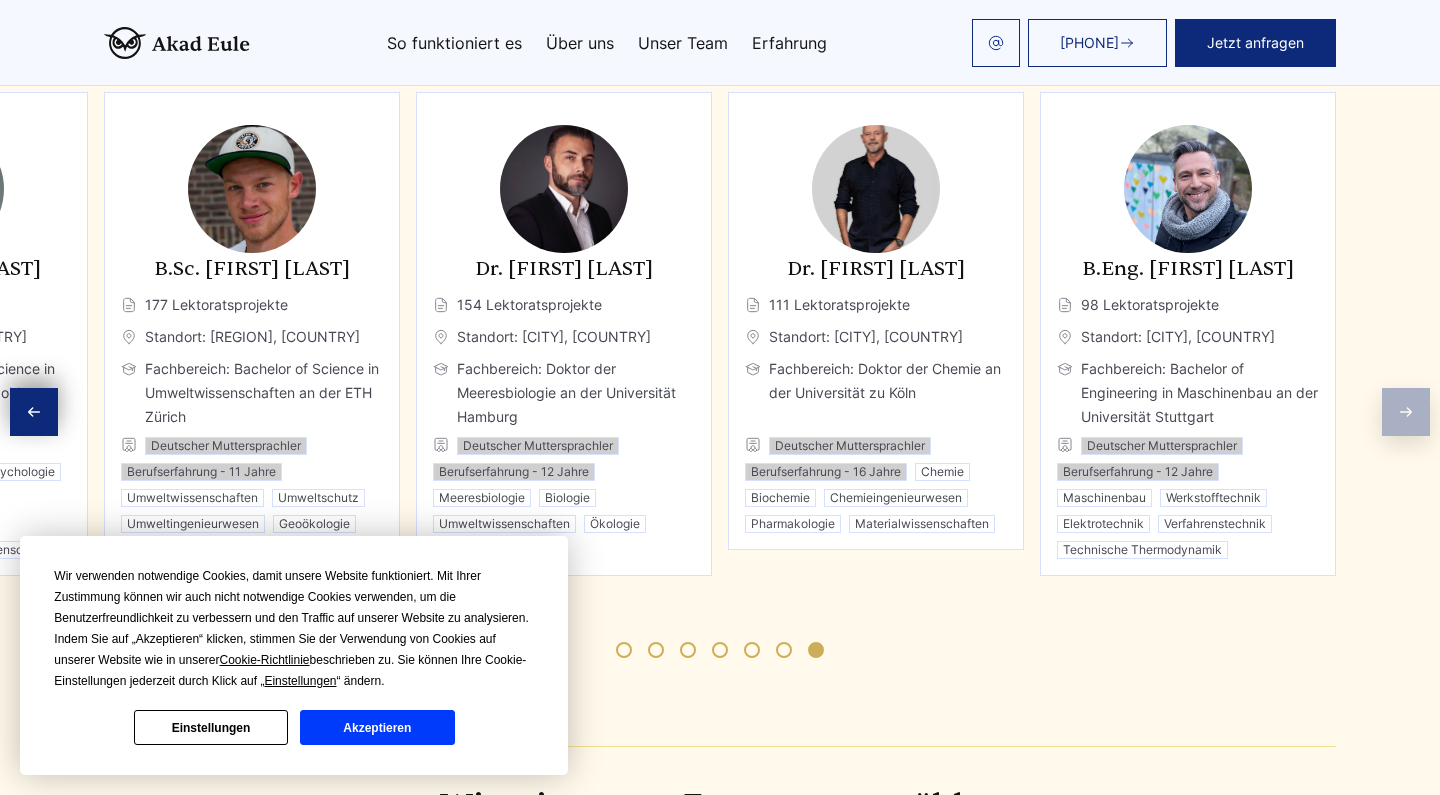click on "Experten
Qualifizierte Fachleute, sorgfältig ausgewählt
Profilbasierte Zuweisung qualifizierter Fachlektoren
Kommunizieren Sie direkt mit Ihrem Expert
Ändern Sie Ihren Experten, falls nötig
Dr. Johannes Becker 312 Lektoratsprojekte Standort: München, Deutschland Physik" at bounding box center [720, 300] 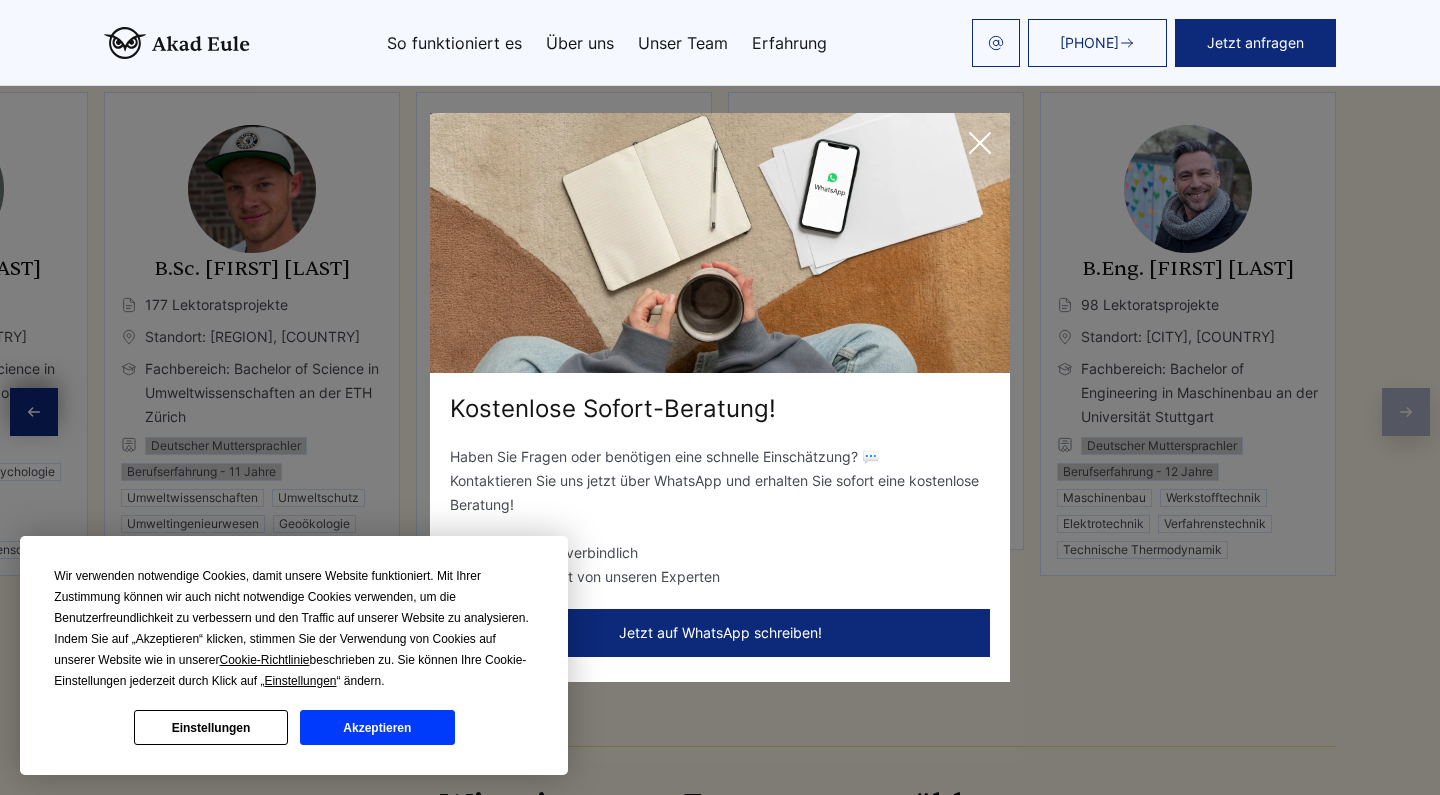 click on "Kostenlose Sofort-Beratung!
Haben Sie Fragen oder benötigen eine schnelle Einschätzung? 💬
Kontaktieren
Sie uns jetzt über WhatsApp und erhalten Sie sofort eine kostenlose Beratung!
✅ Kostenlos & unverbindlich
✅ Direkte Antwort von unseren Experten
Jetzt
auf
WhatsApp schreiben!" at bounding box center (720, 397) 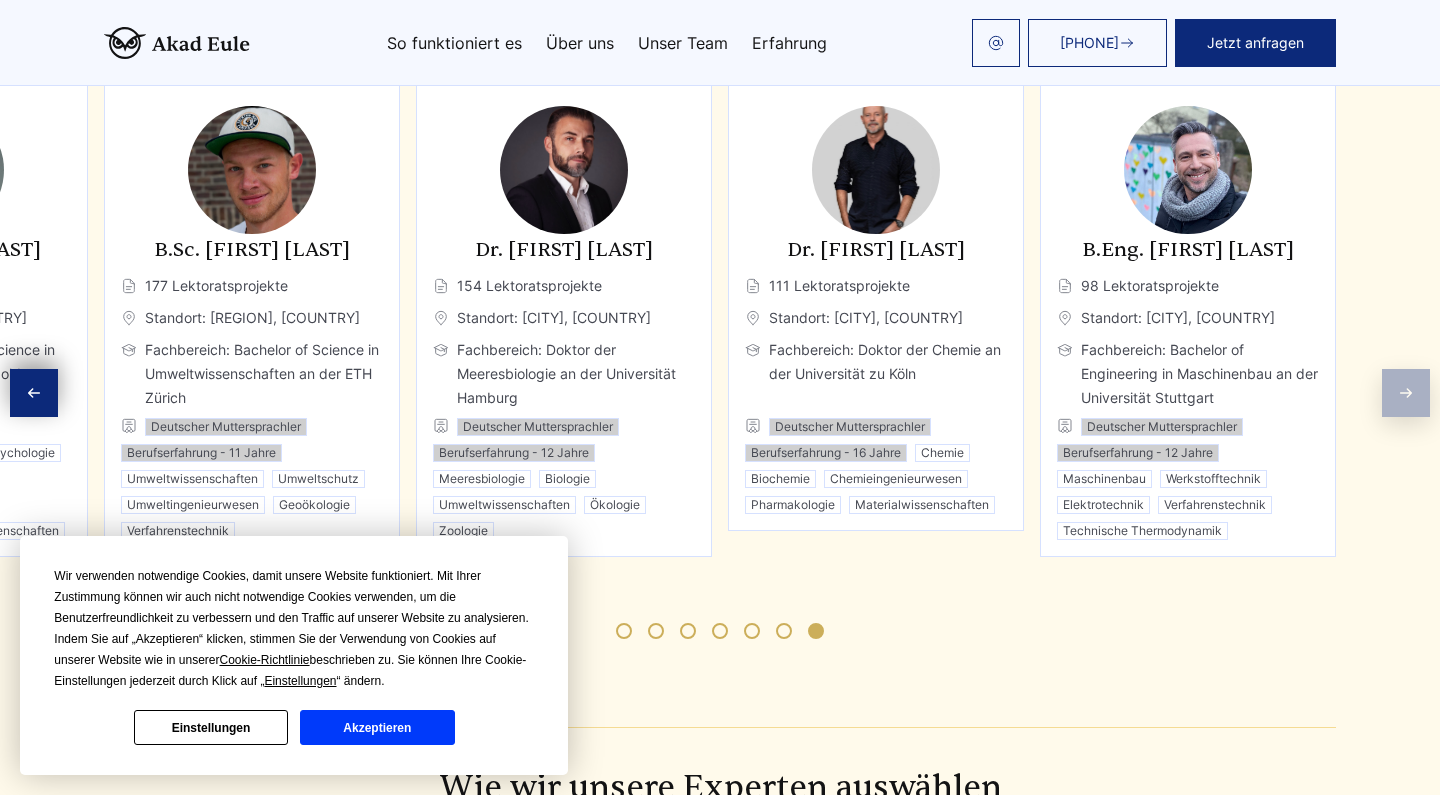 scroll, scrollTop: 3214, scrollLeft: 0, axis: vertical 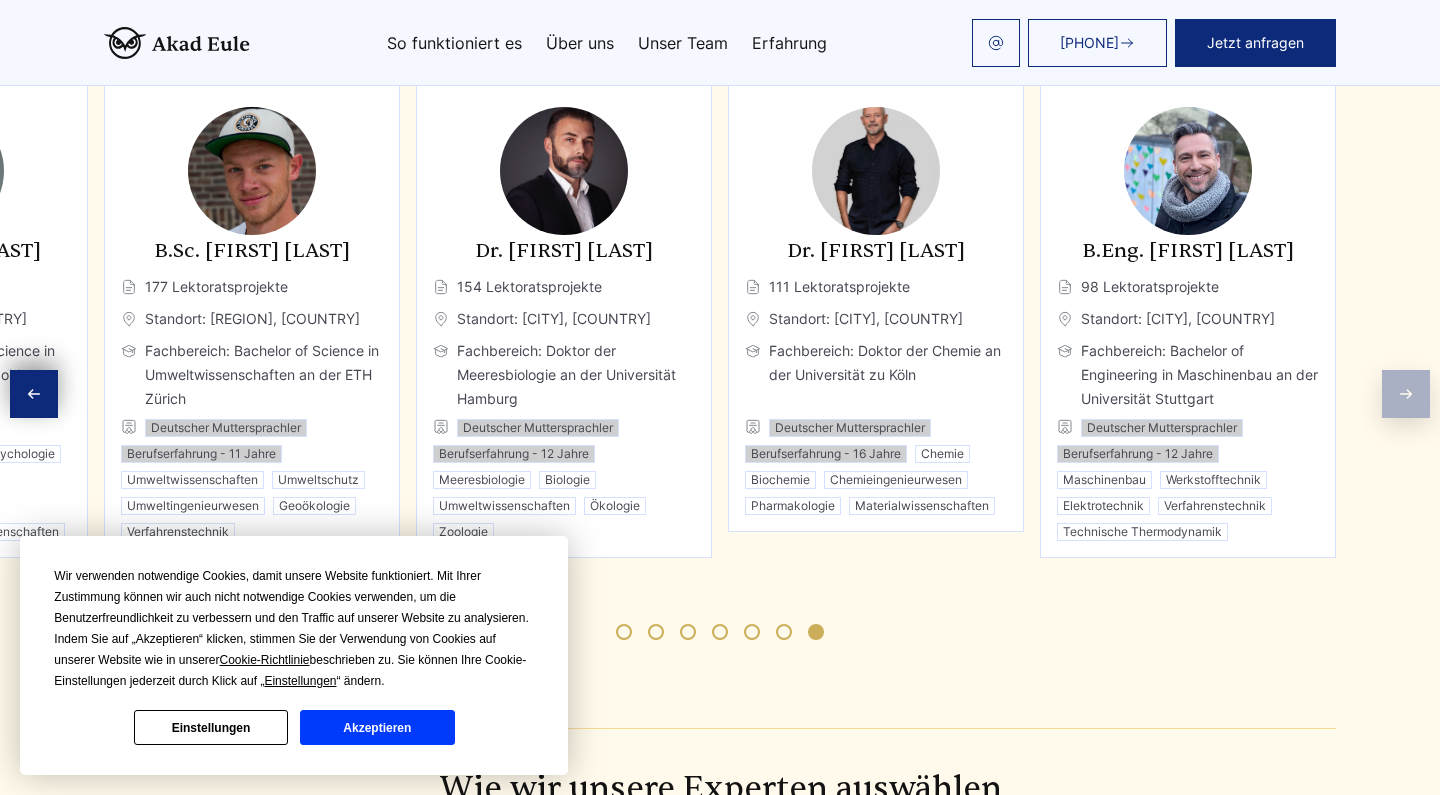 click at bounding box center [34, 394] 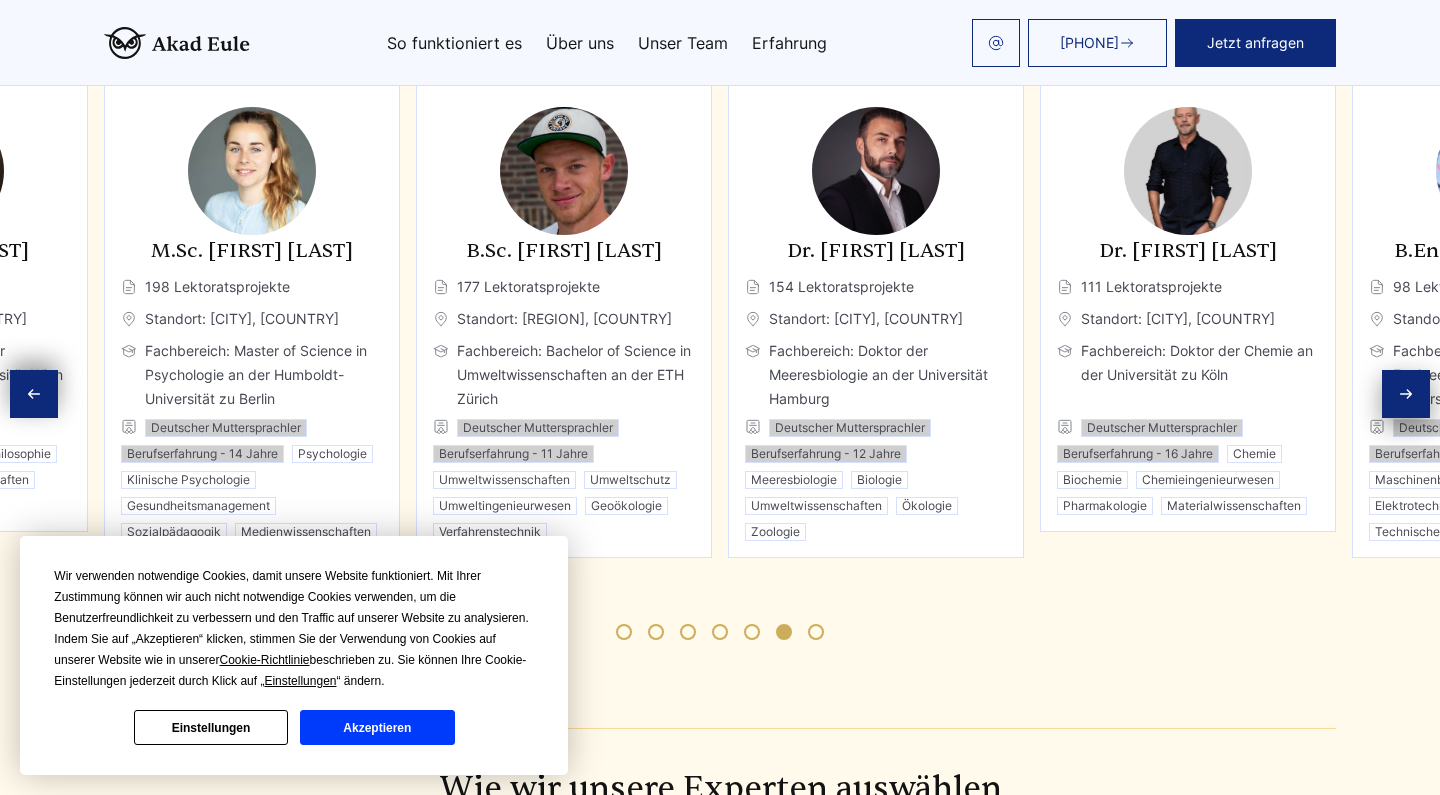 click at bounding box center (34, 394) 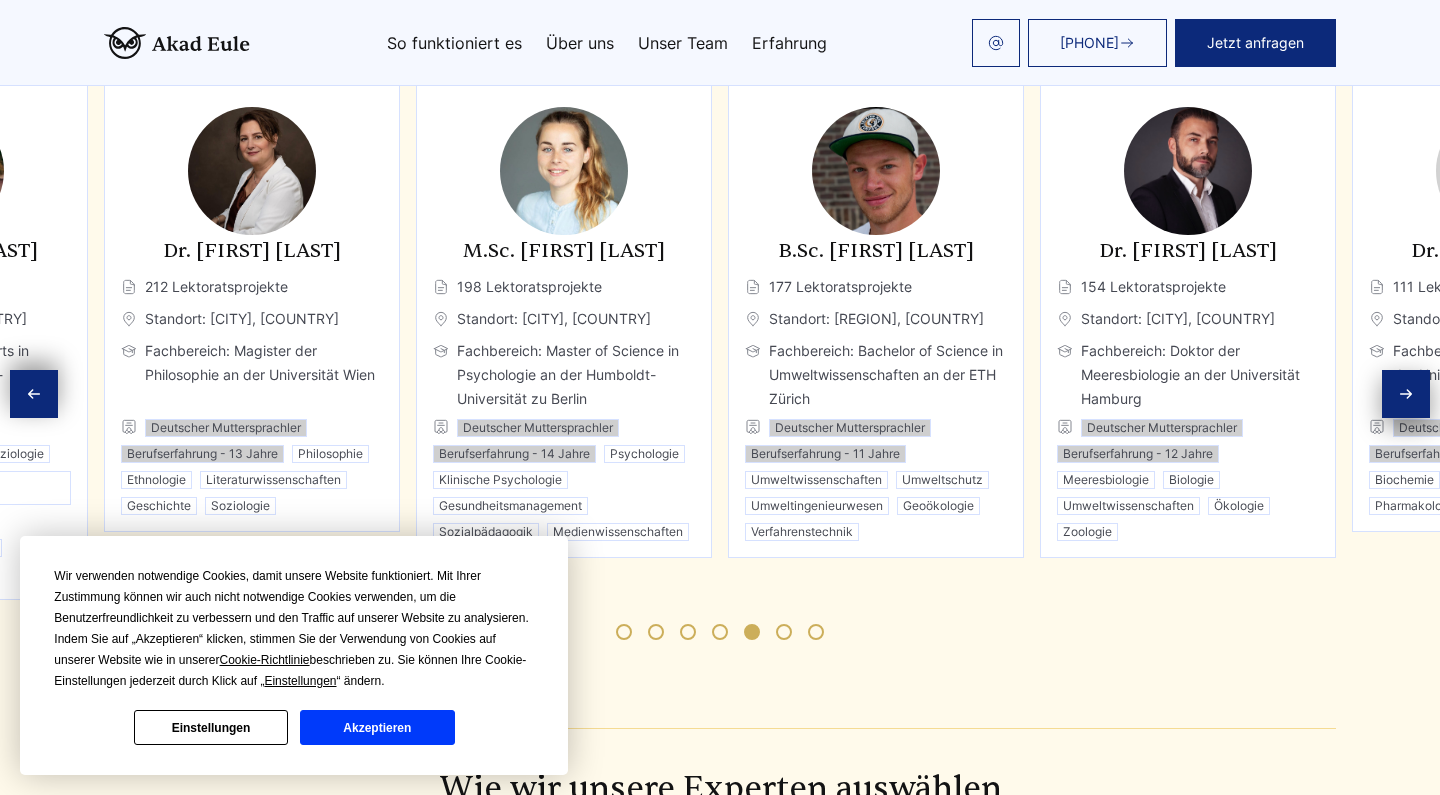click at bounding box center (34, 394) 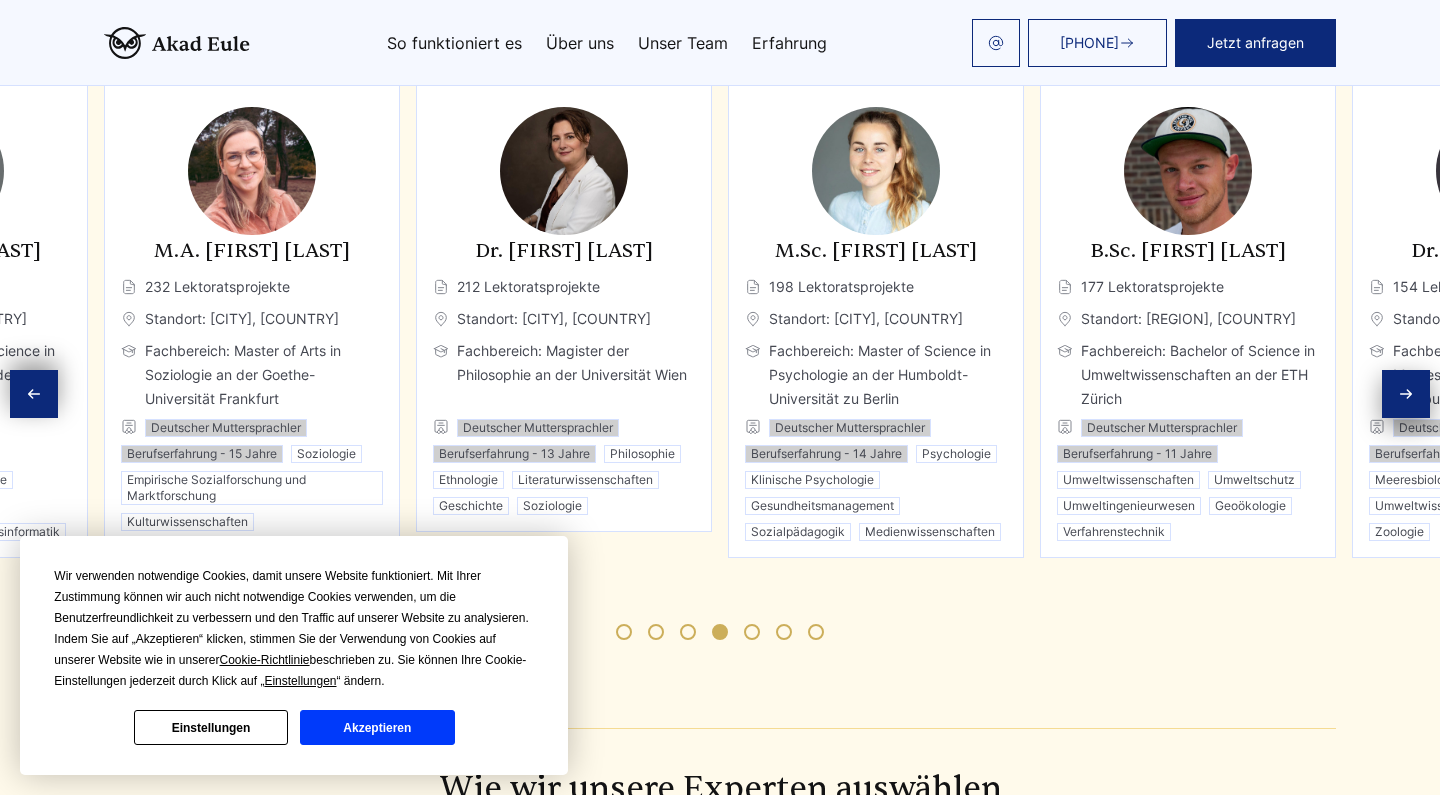 click at bounding box center [34, 394] 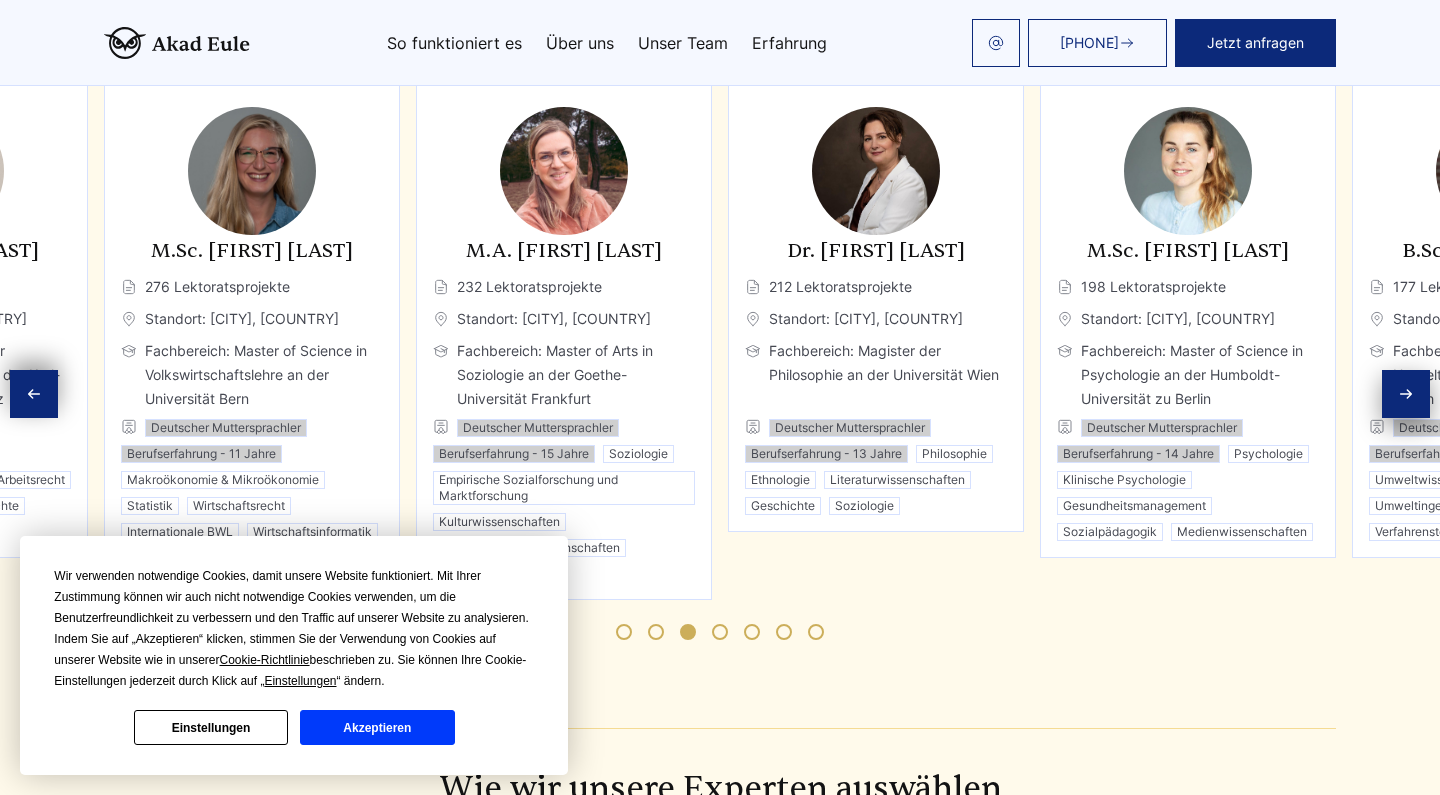 click at bounding box center (34, 394) 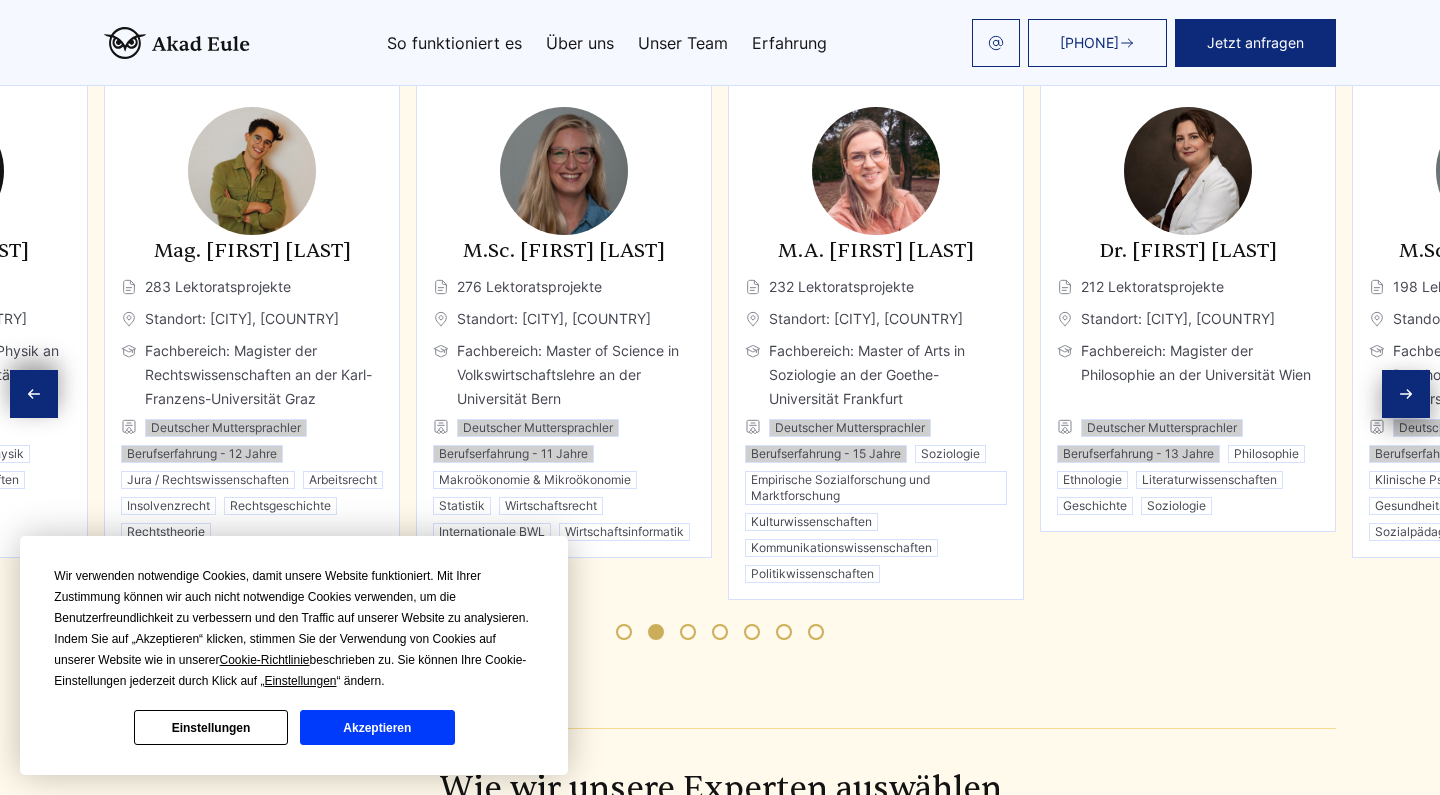 click at bounding box center (34, 394) 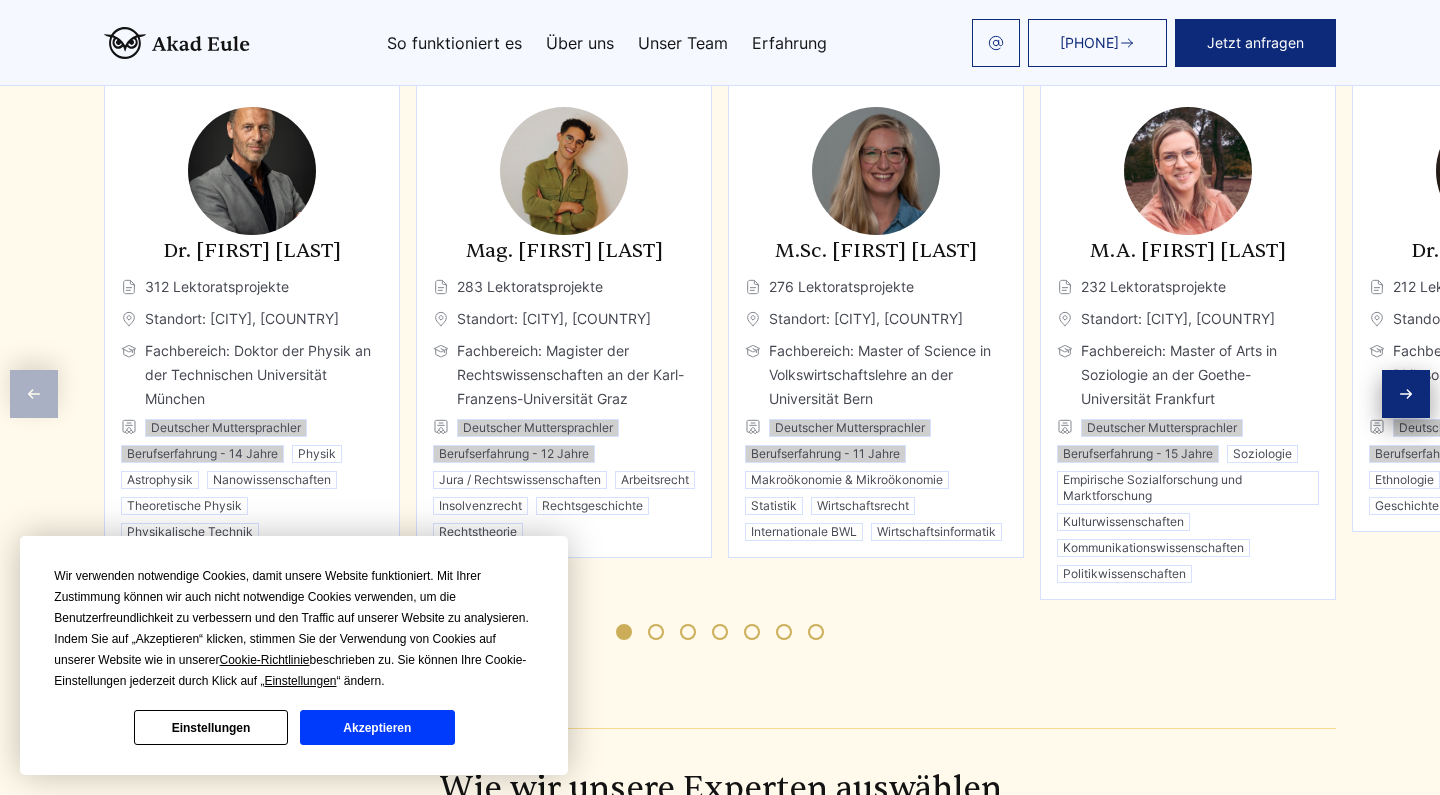 click on "Experten
Qualifizierte Fachleute, sorgfältig ausgewählt
Profilbasierte Zuweisung qualifizierter Fachlektoren
Kommunizieren Sie direkt mit Ihrem Expert
Ändern Sie Ihren Experten, falls nötig
Dr. Johannes Becker 312 Lektoratsprojekte Standort: München, Deutschland Physik" at bounding box center (720, 282) 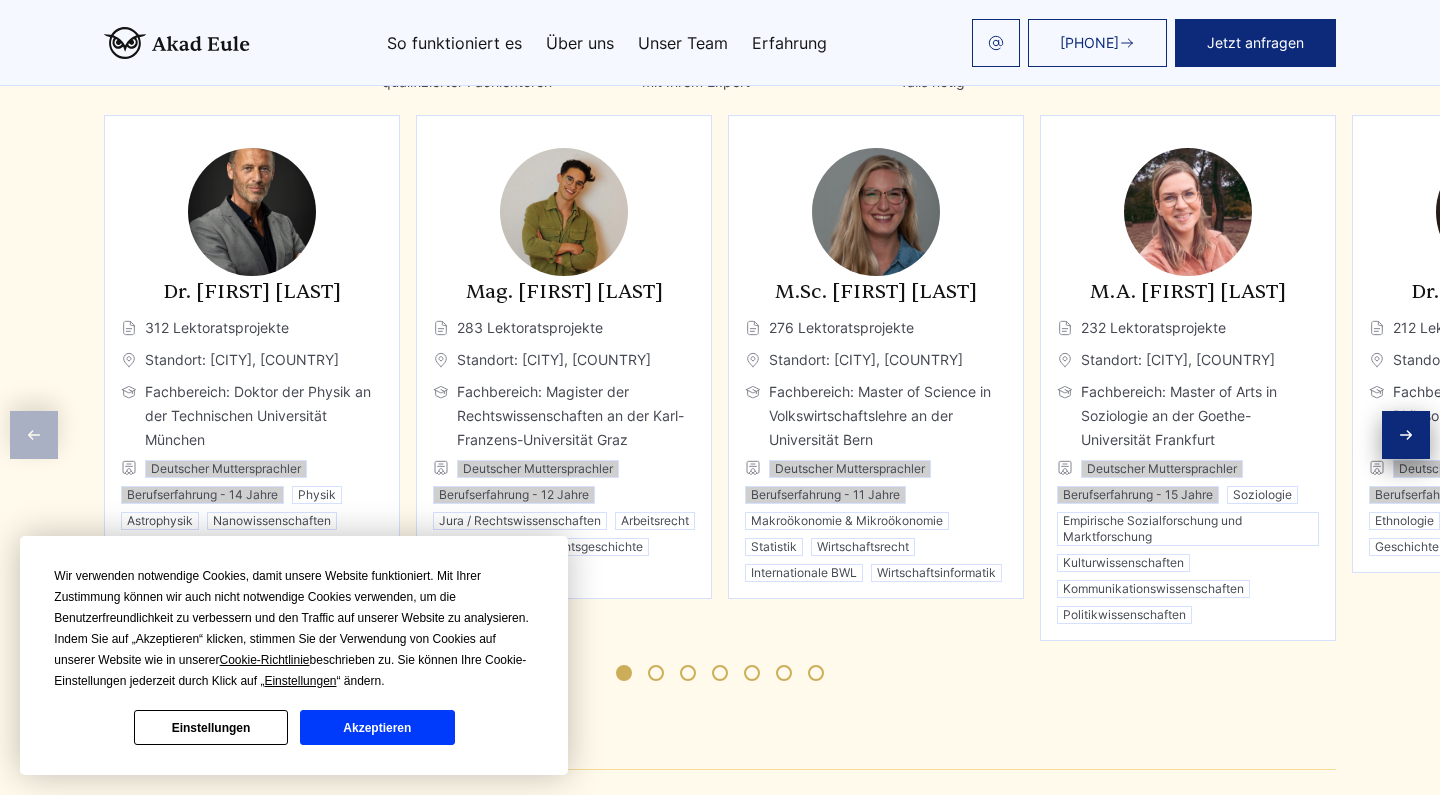 scroll, scrollTop: 3164, scrollLeft: 0, axis: vertical 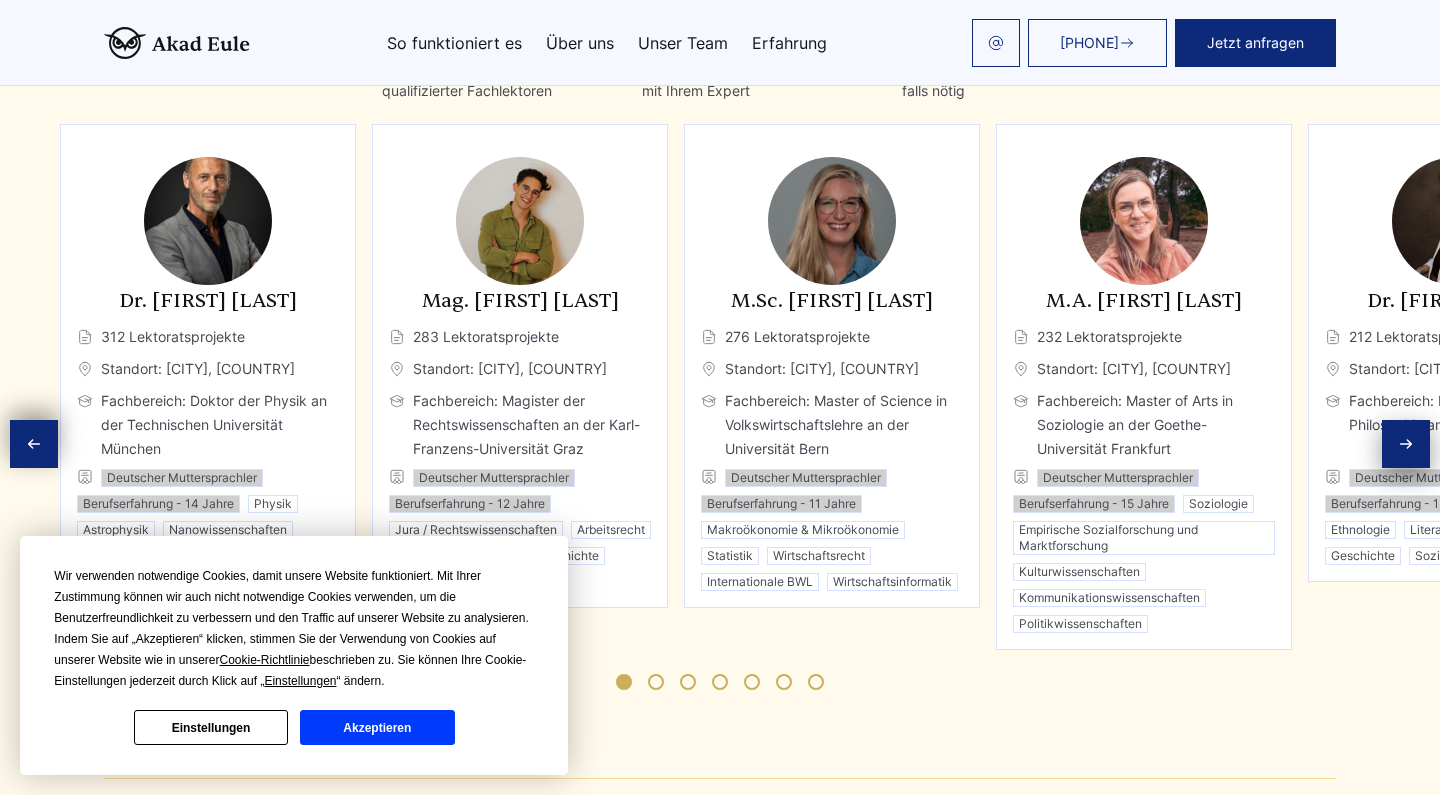 click on "Dr. Johannes Becker" at bounding box center [208, 301] 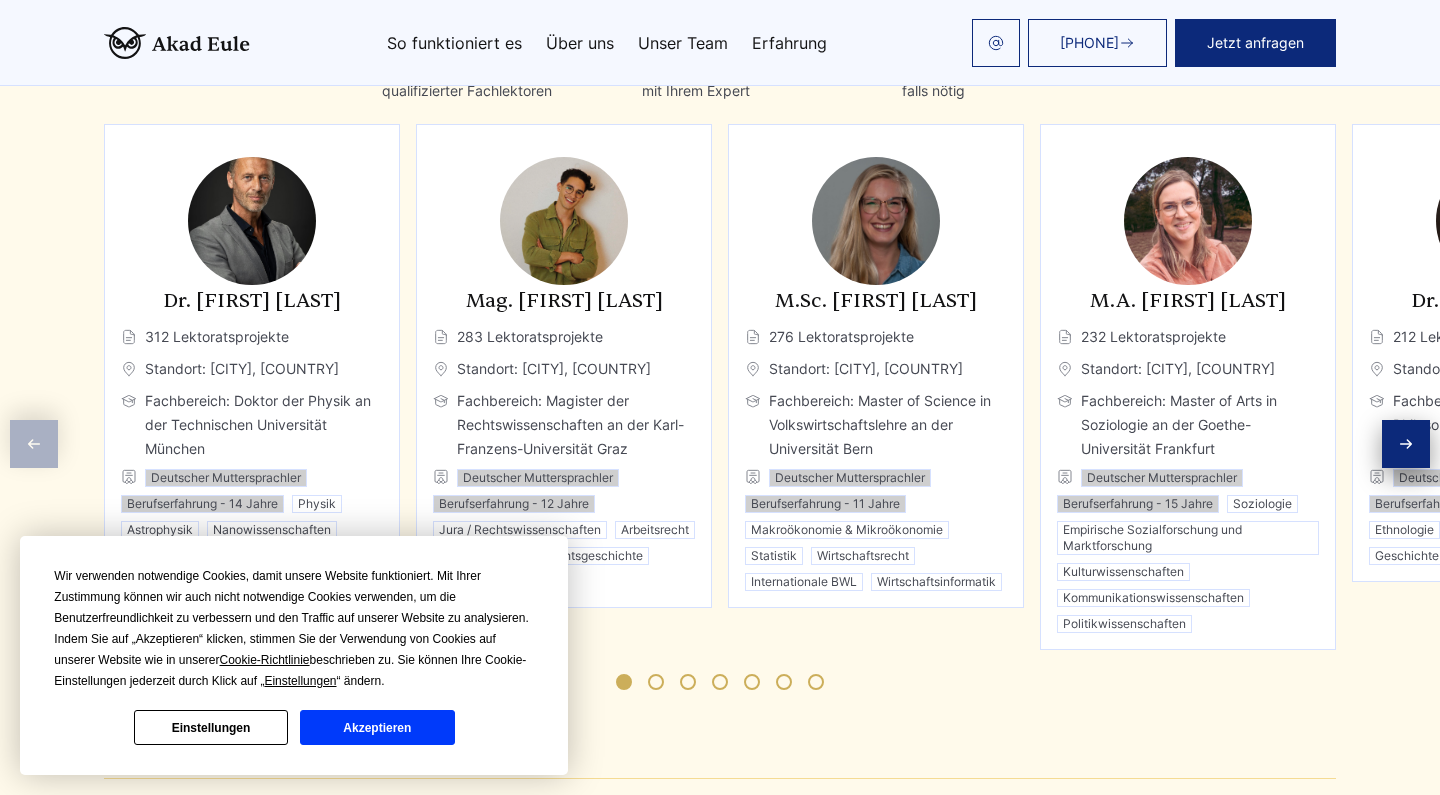 click on "Dr. Johannes Becker" at bounding box center (252, 301) 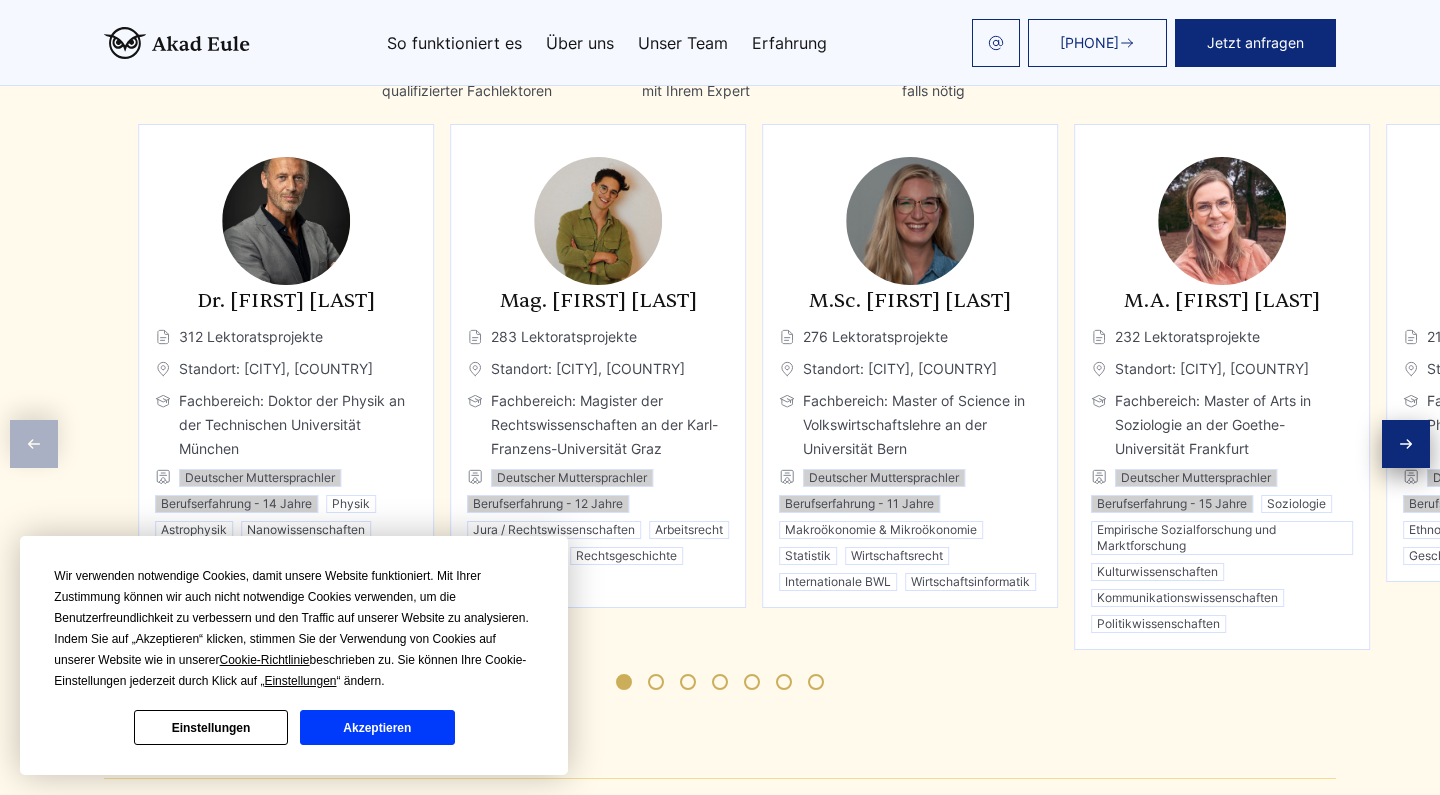 click on "Dr. Johannes Becker" at bounding box center [286, 301] 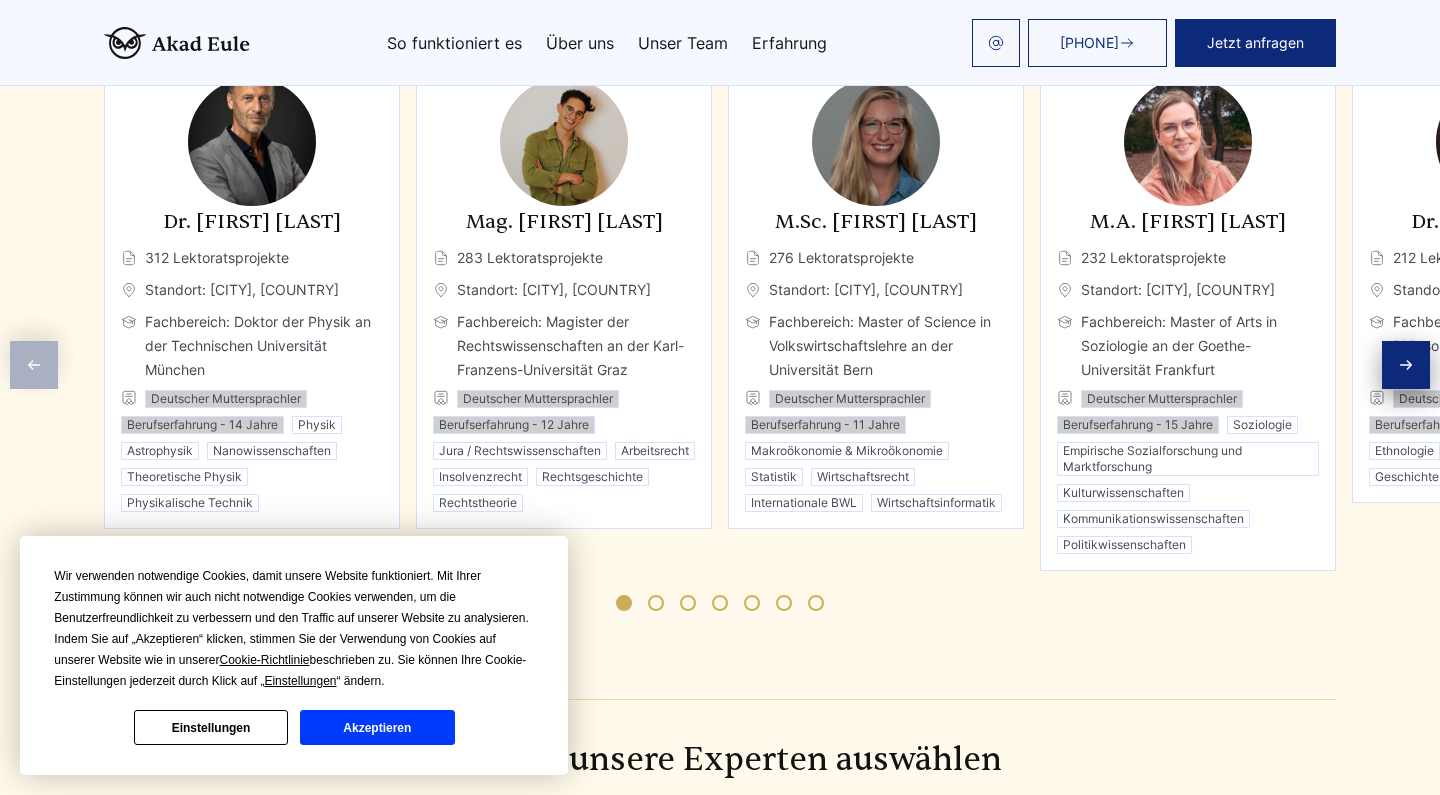 scroll, scrollTop: 3243, scrollLeft: 0, axis: vertical 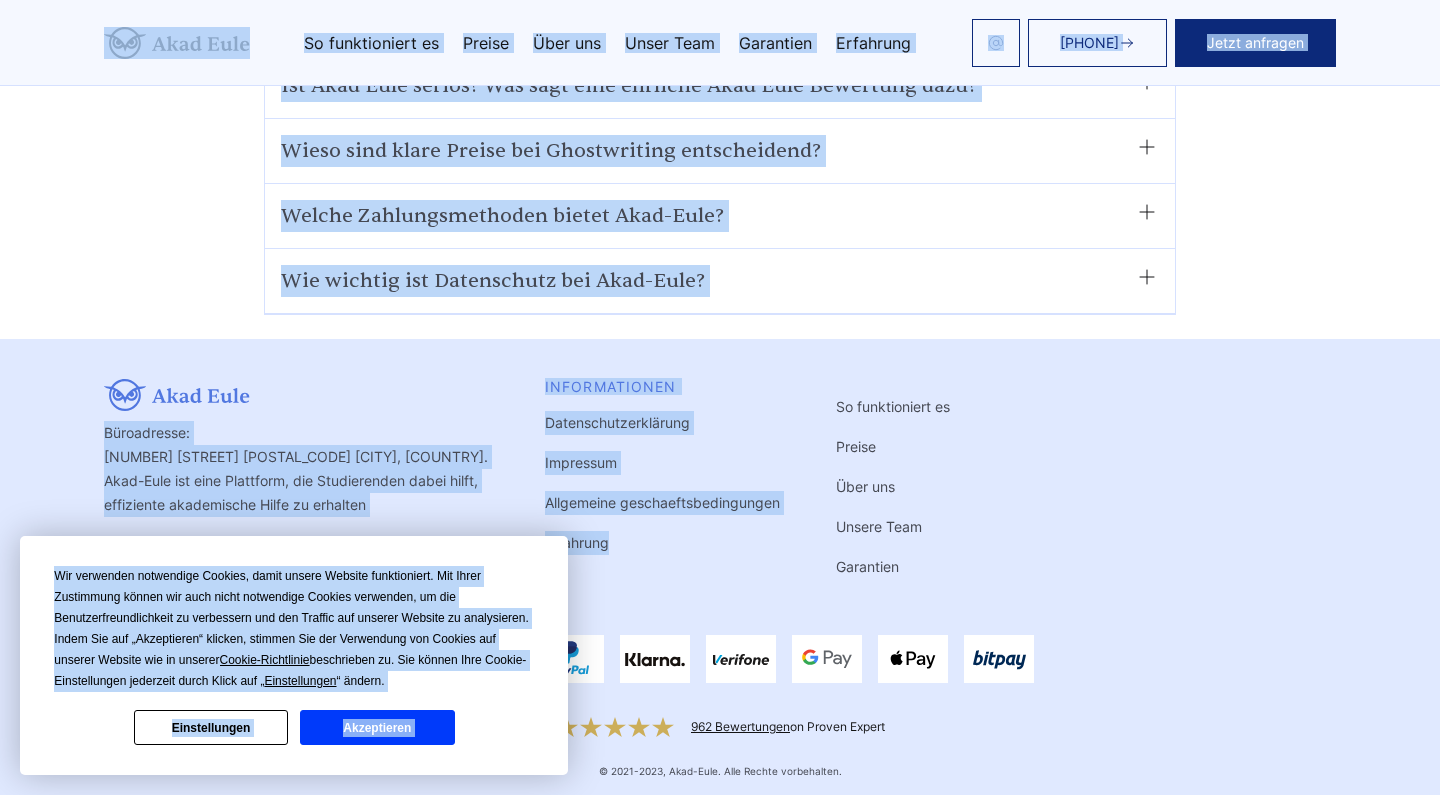 drag, startPoint x: 525, startPoint y: 552, endPoint x: 633, endPoint y: 554, distance: 108.01852 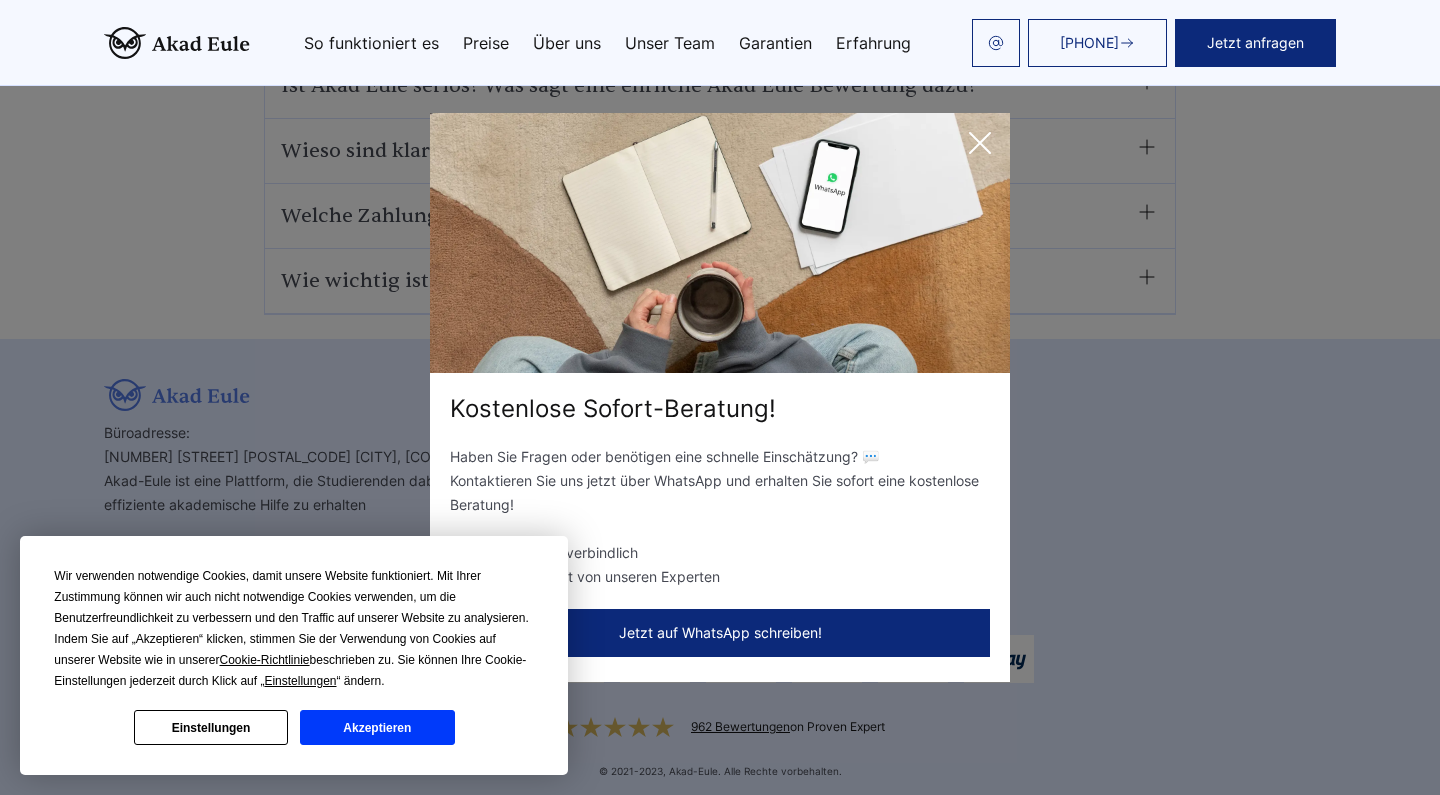 click on "Haben Sie Fragen oder benötigen eine schnelle Einschätzung? 💬
Kontaktieren
Sie uns jetzt über WhatsApp und erhalten Sie sofort eine kostenlose Beratung!" at bounding box center (720, 481) 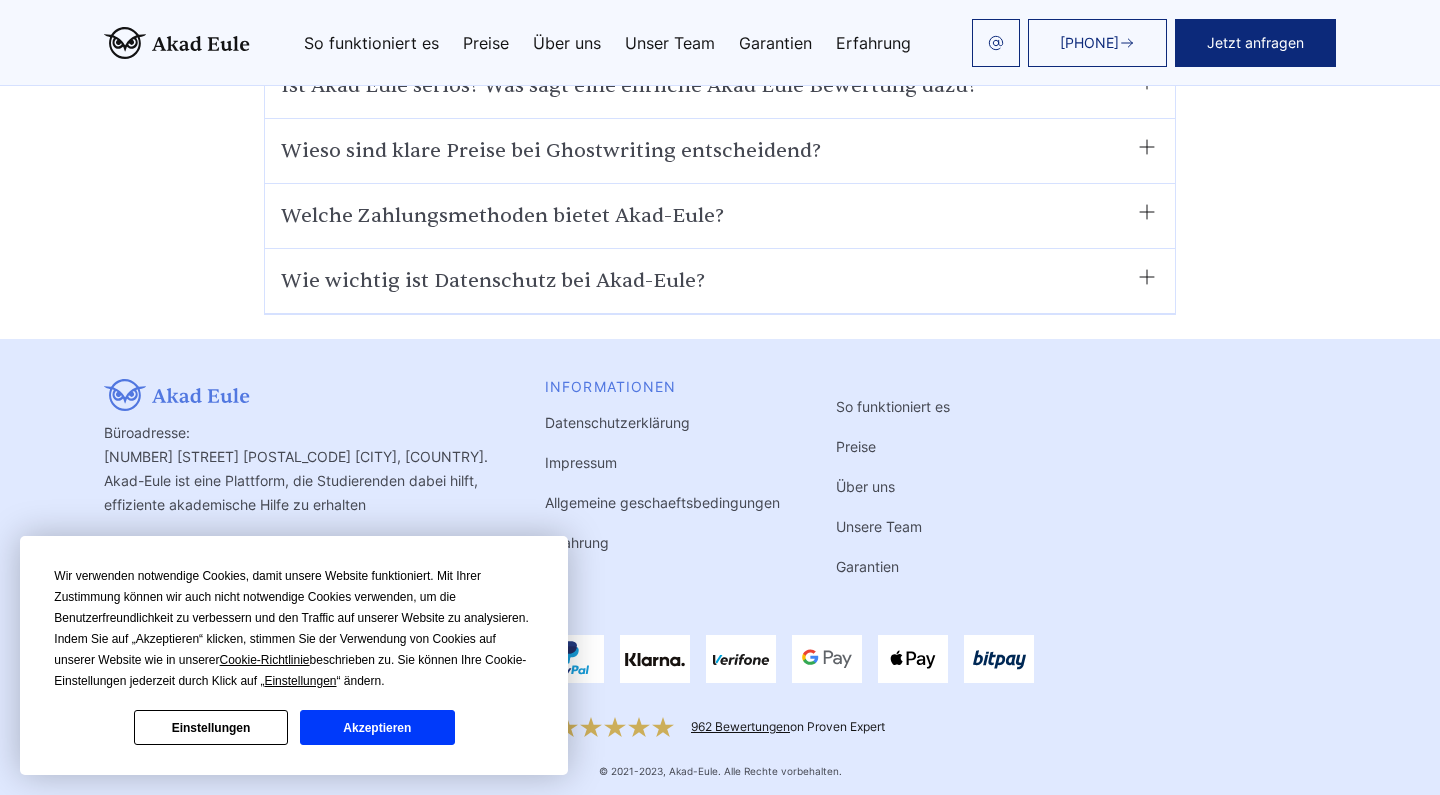 click on "Impressum" at bounding box center (581, 462) 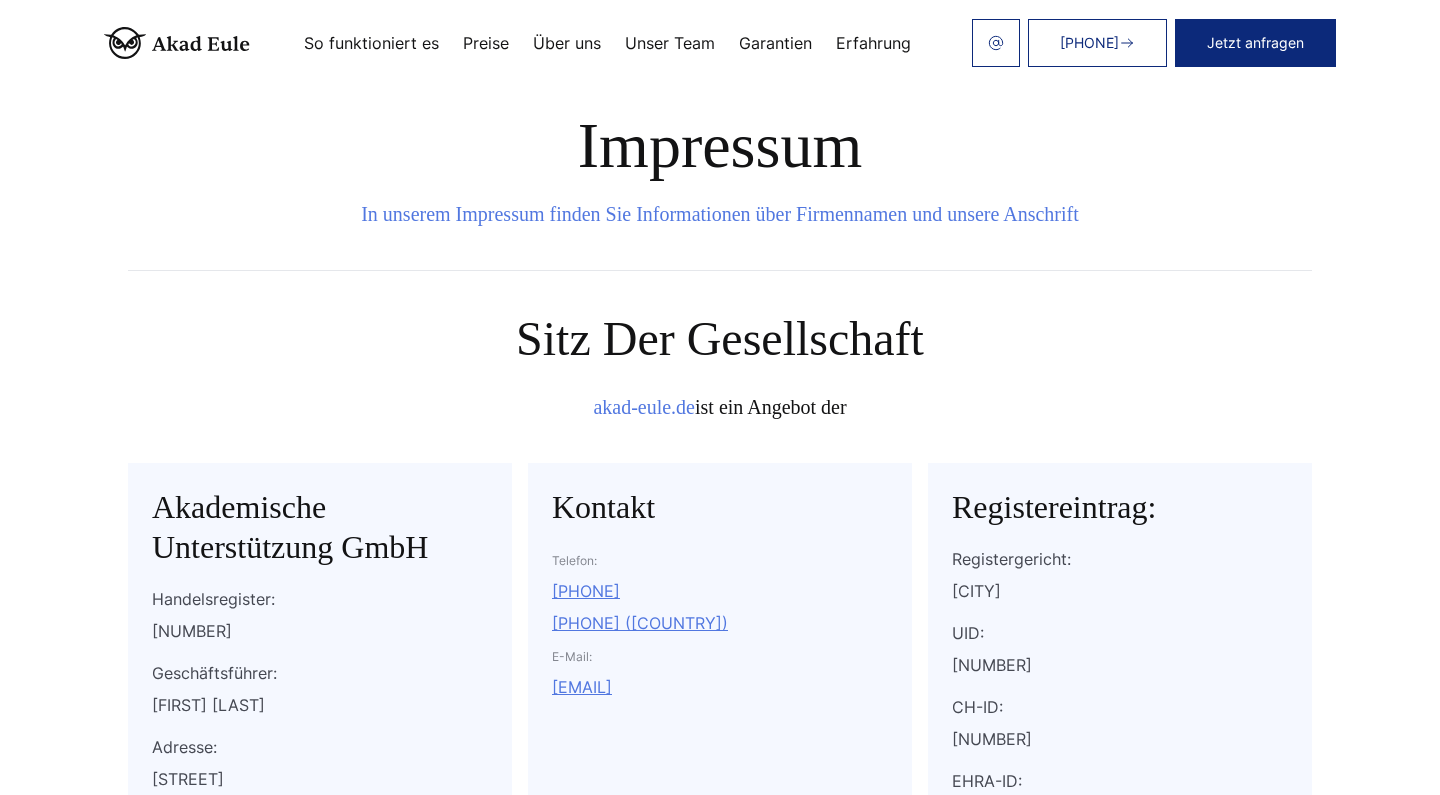 scroll, scrollTop: 0, scrollLeft: 0, axis: both 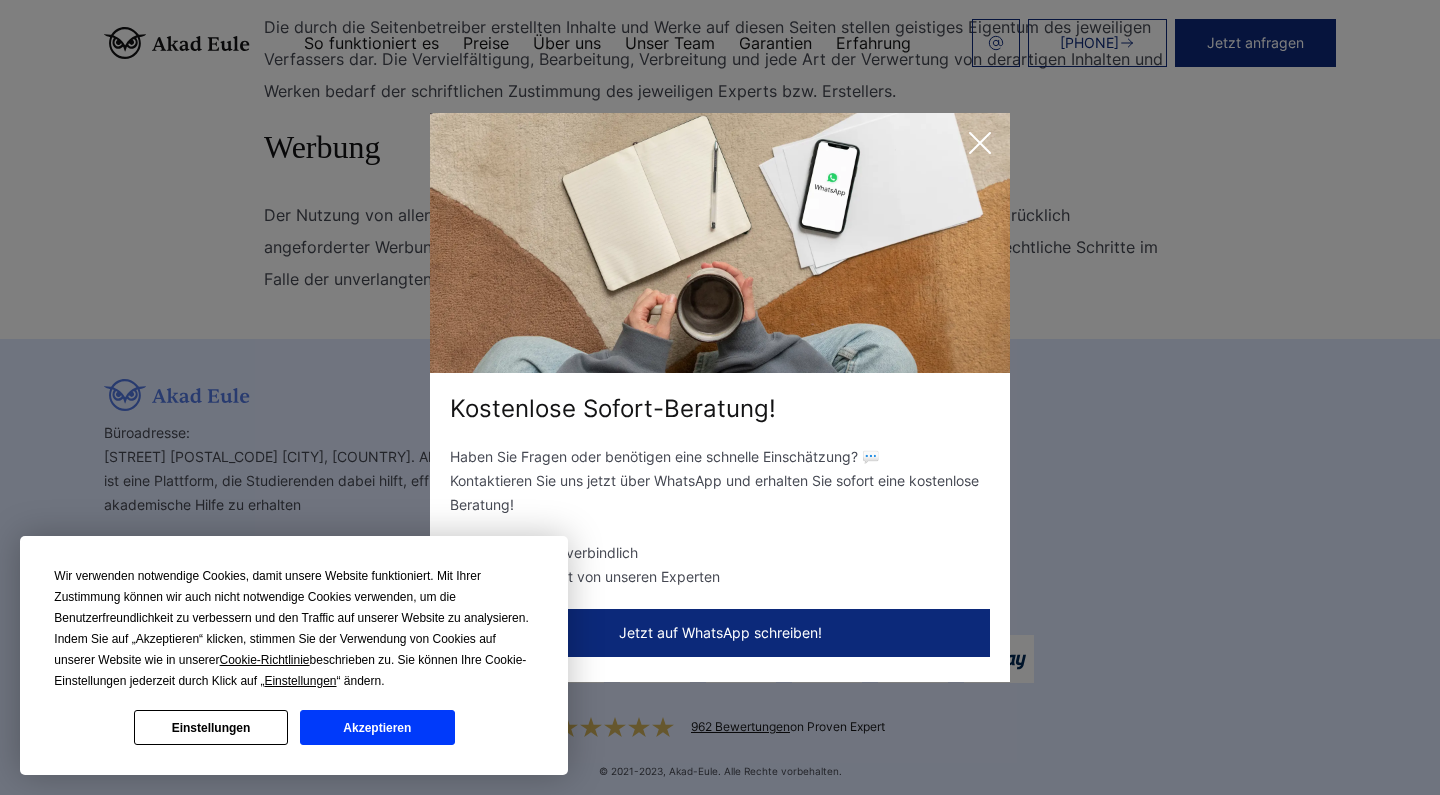 click 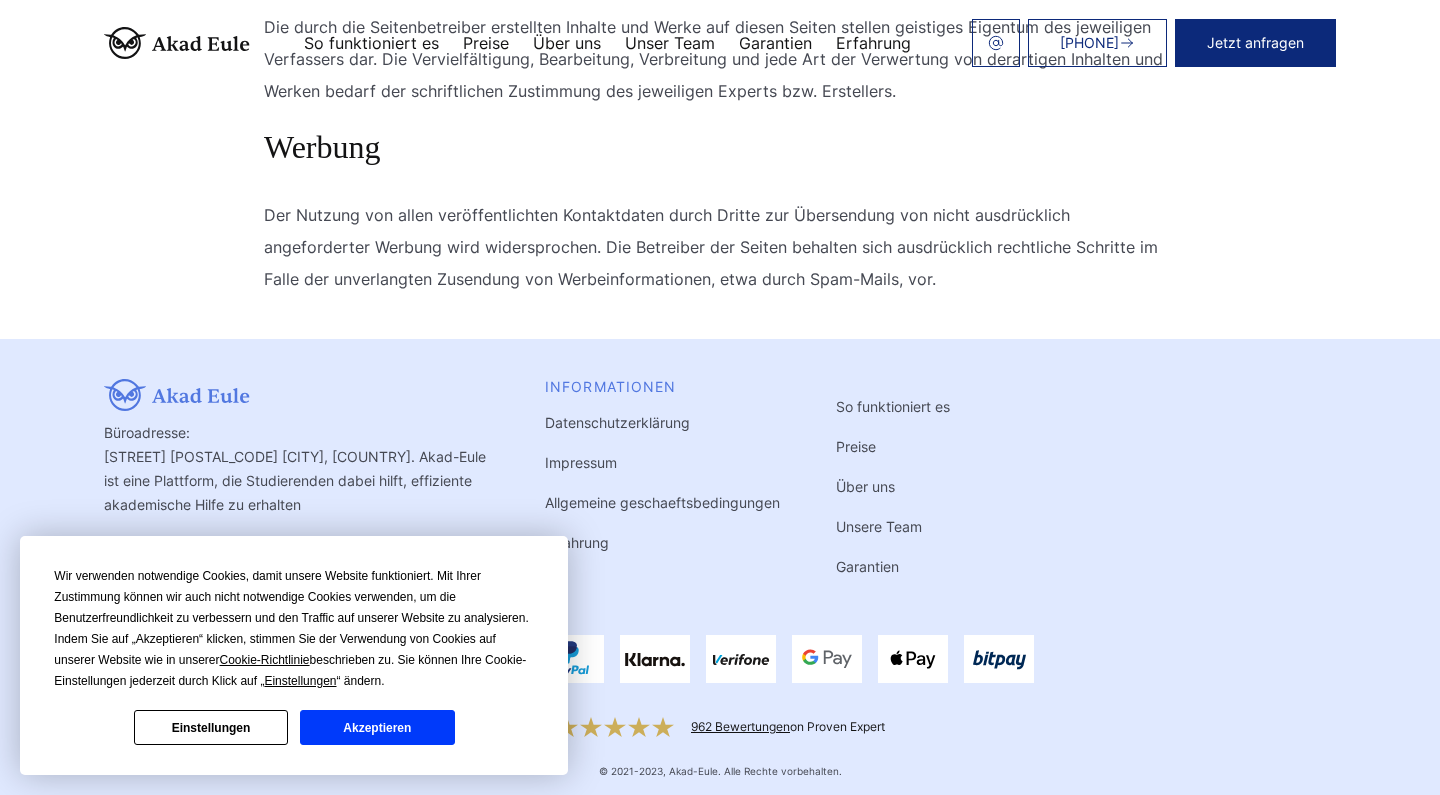 scroll, scrollTop: 1721, scrollLeft: 0, axis: vertical 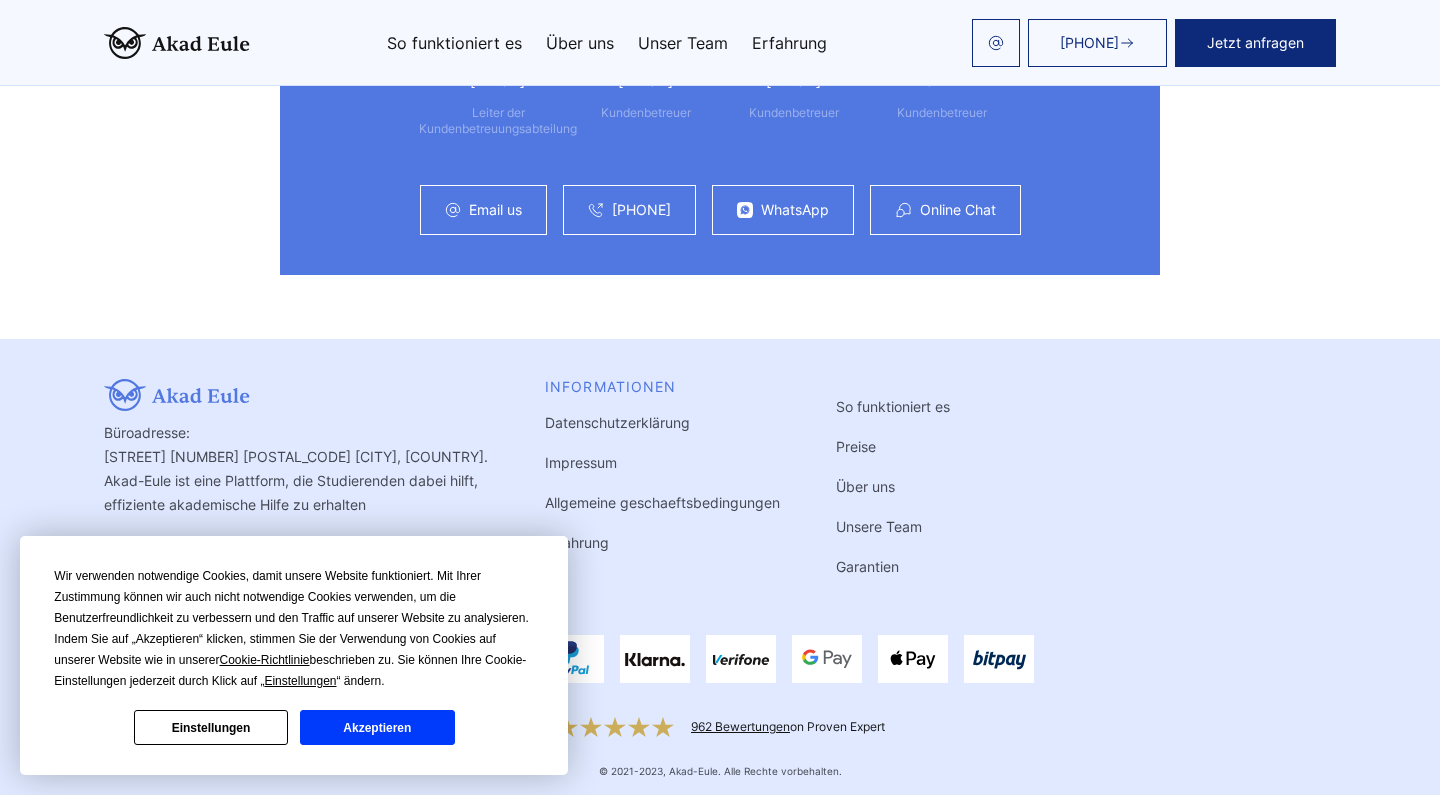 click on "Impressum" at bounding box center [581, 462] 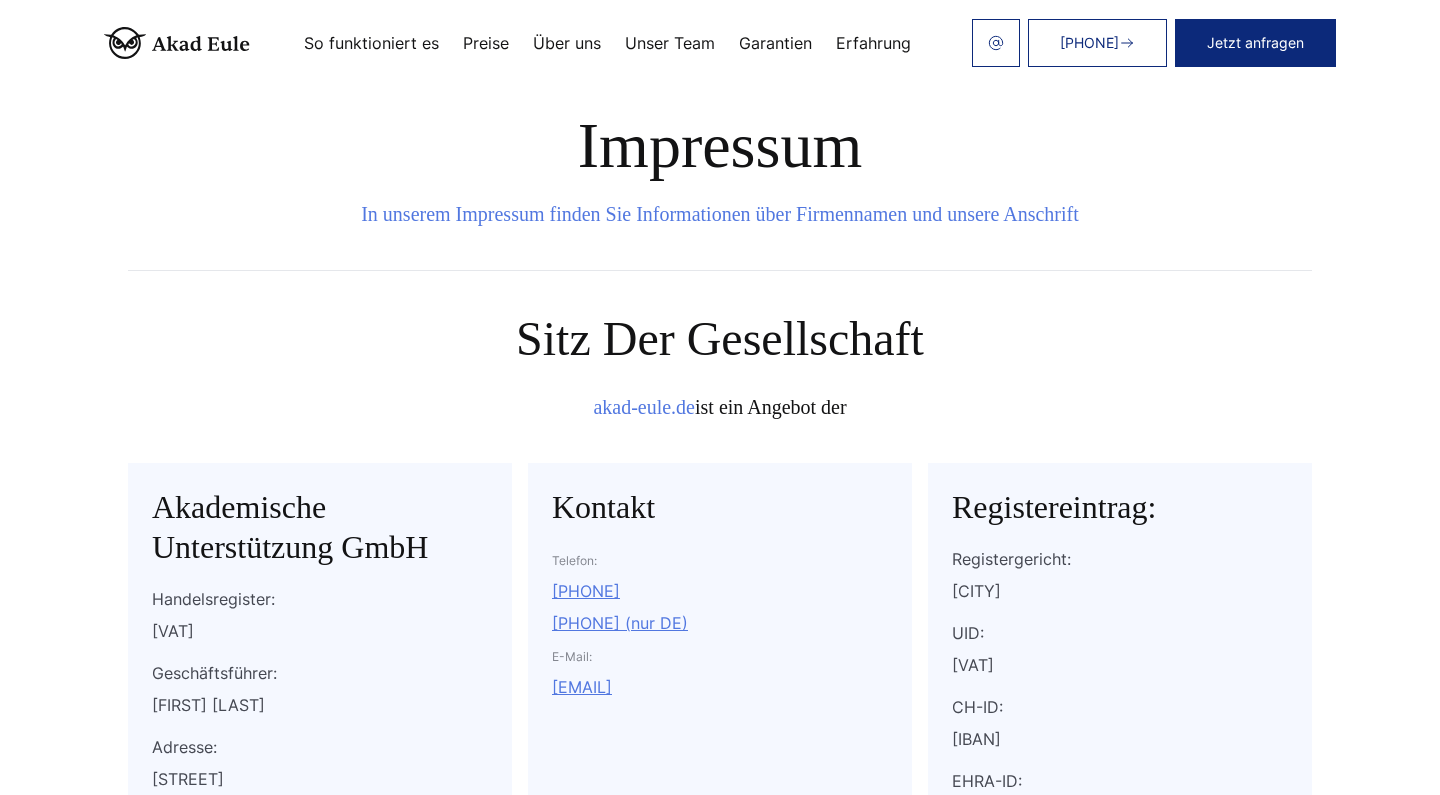 scroll, scrollTop: 0, scrollLeft: 0, axis: both 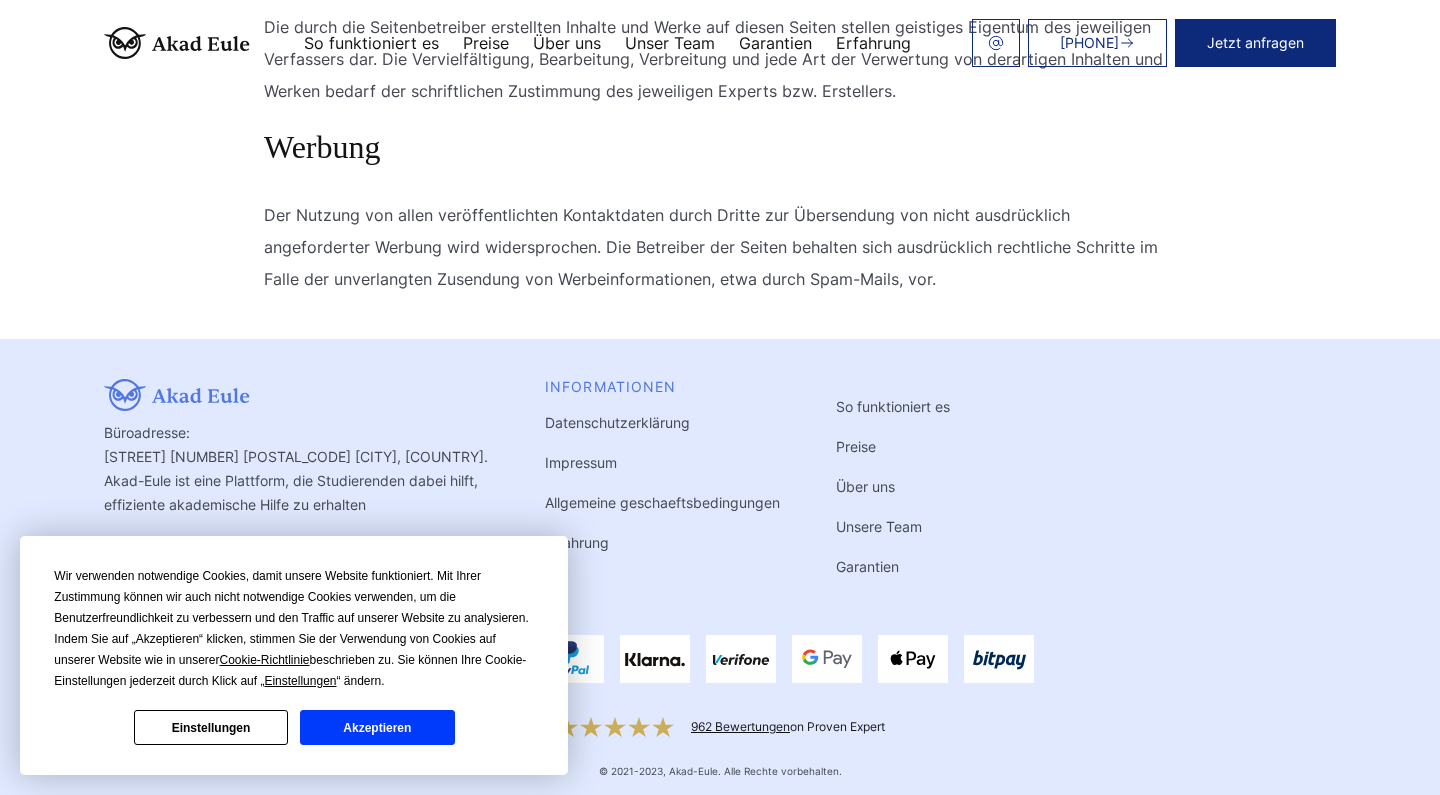 click on "Impressum" at bounding box center (581, 462) 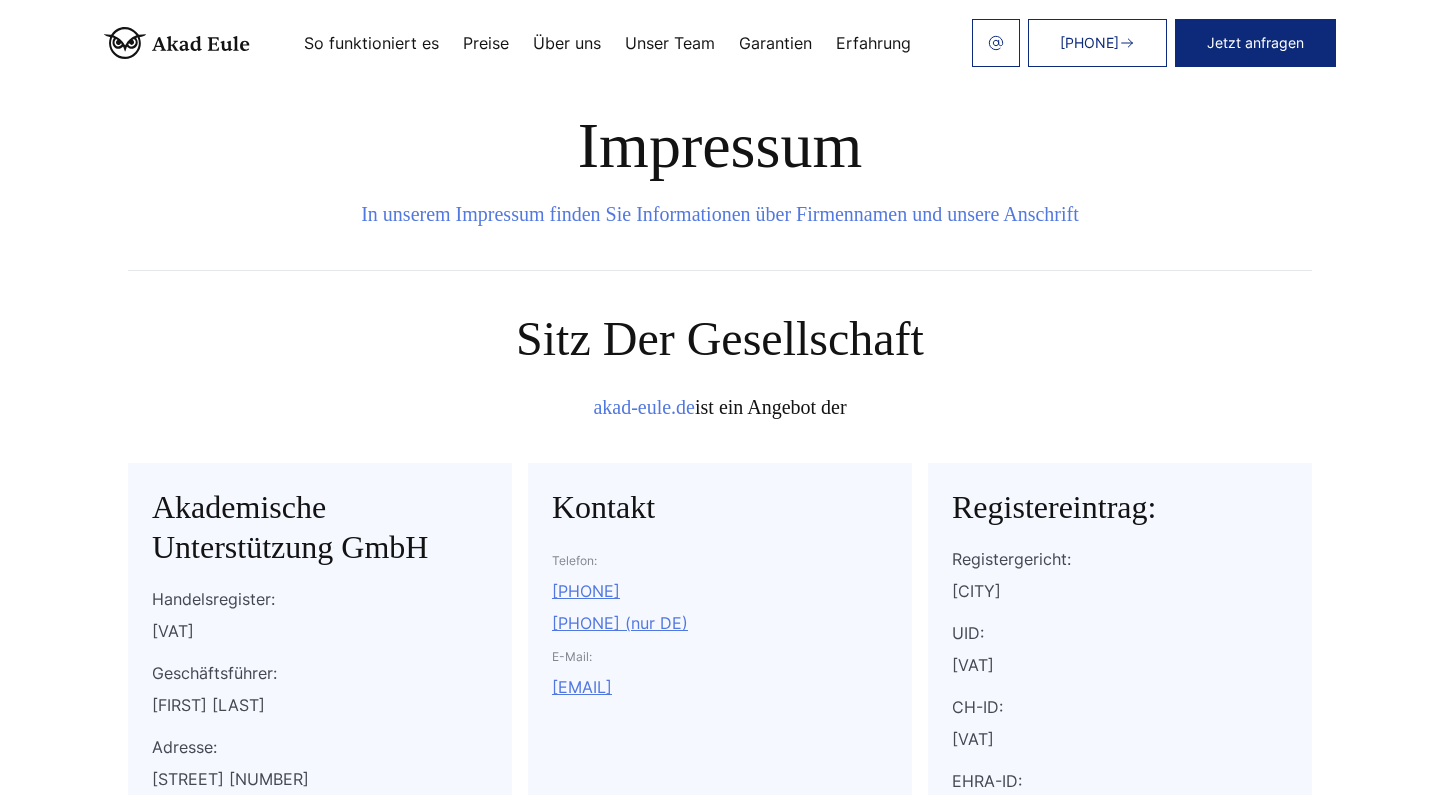 scroll, scrollTop: 0, scrollLeft: 0, axis: both 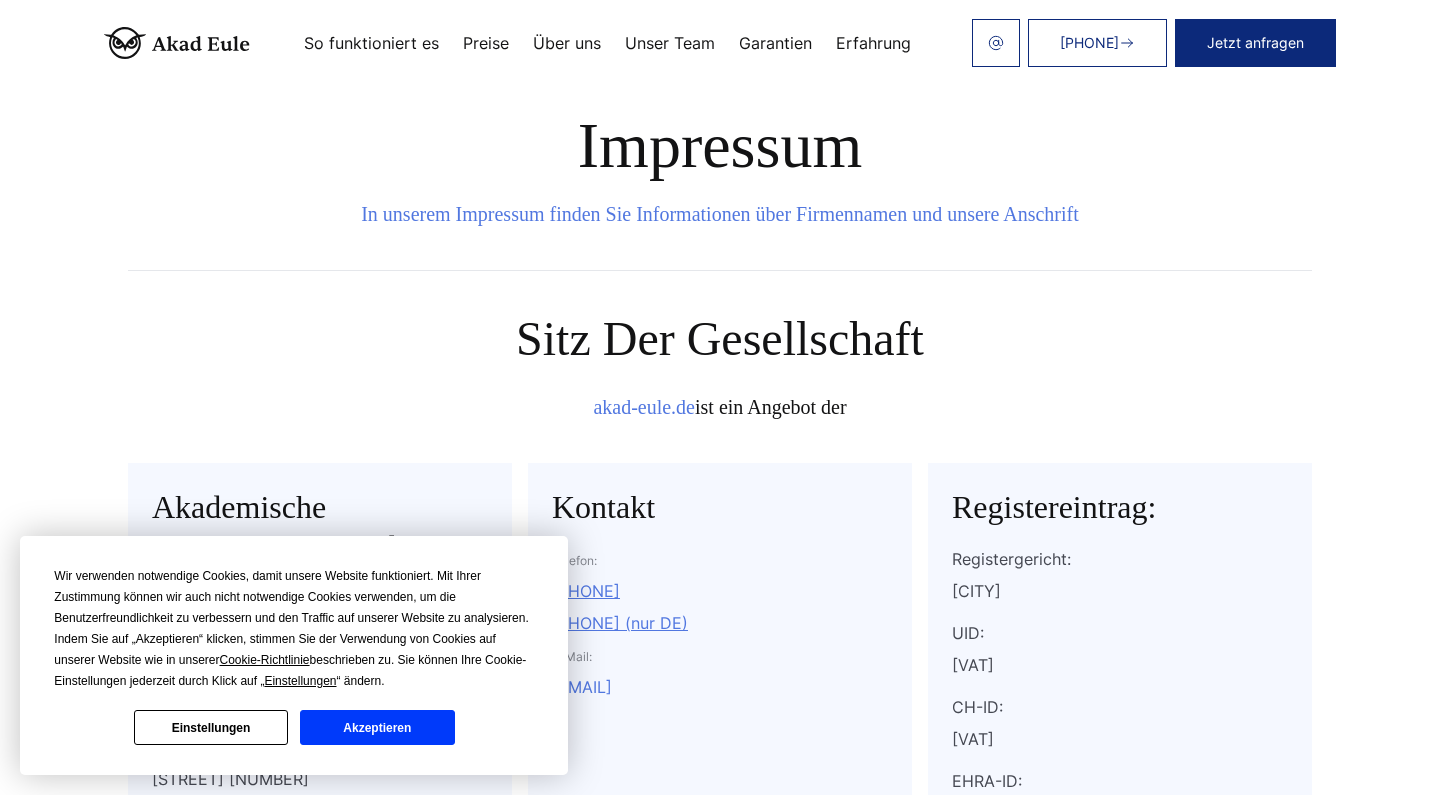 click on "[EMAIL]" at bounding box center [582, 687] 